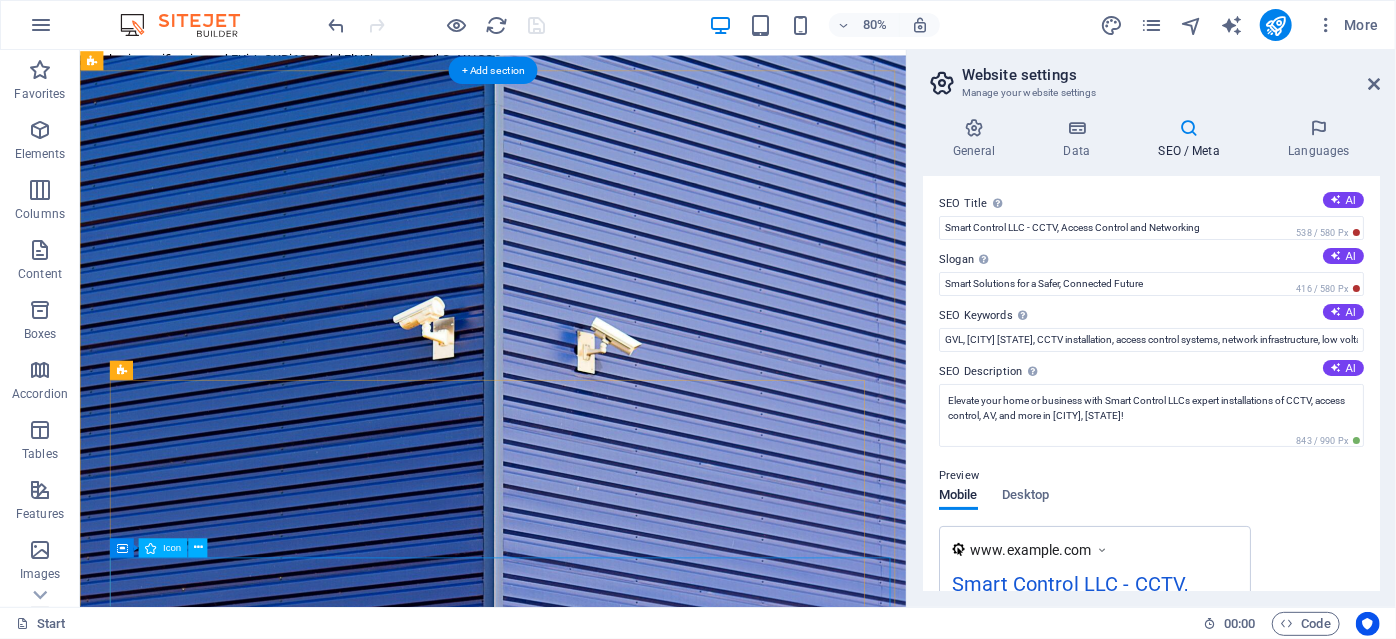 scroll, scrollTop: 0, scrollLeft: 0, axis: both 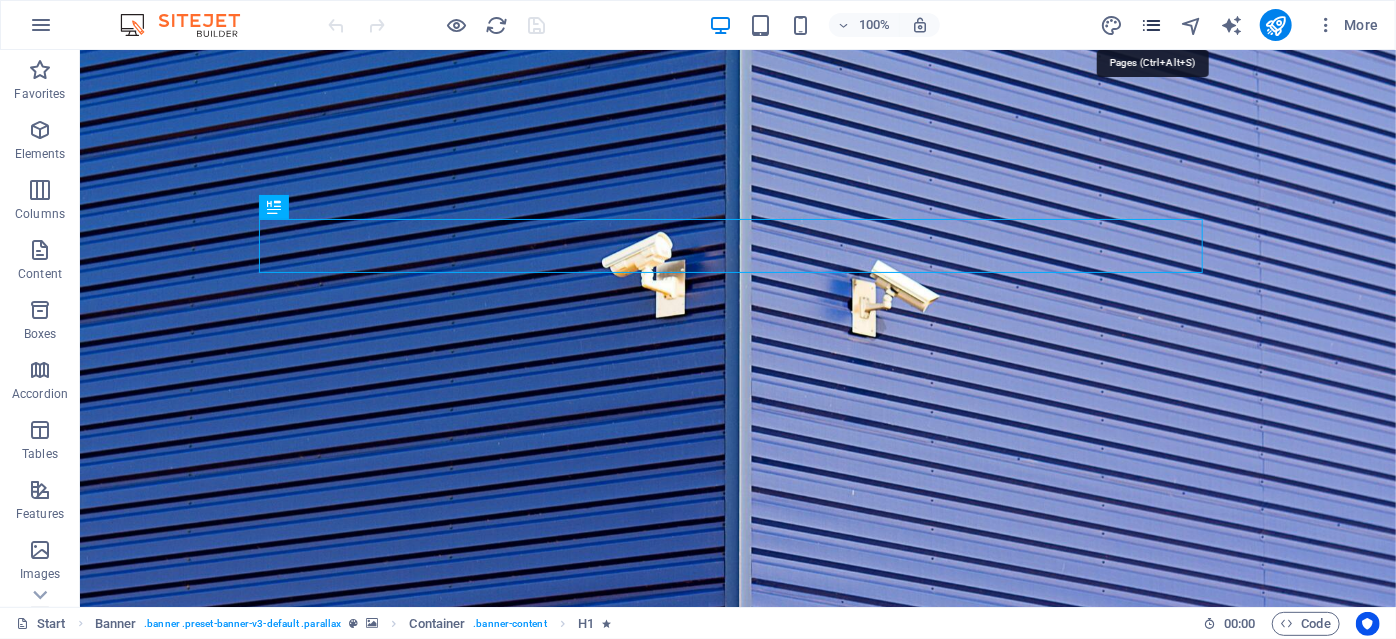 click at bounding box center [1151, 25] 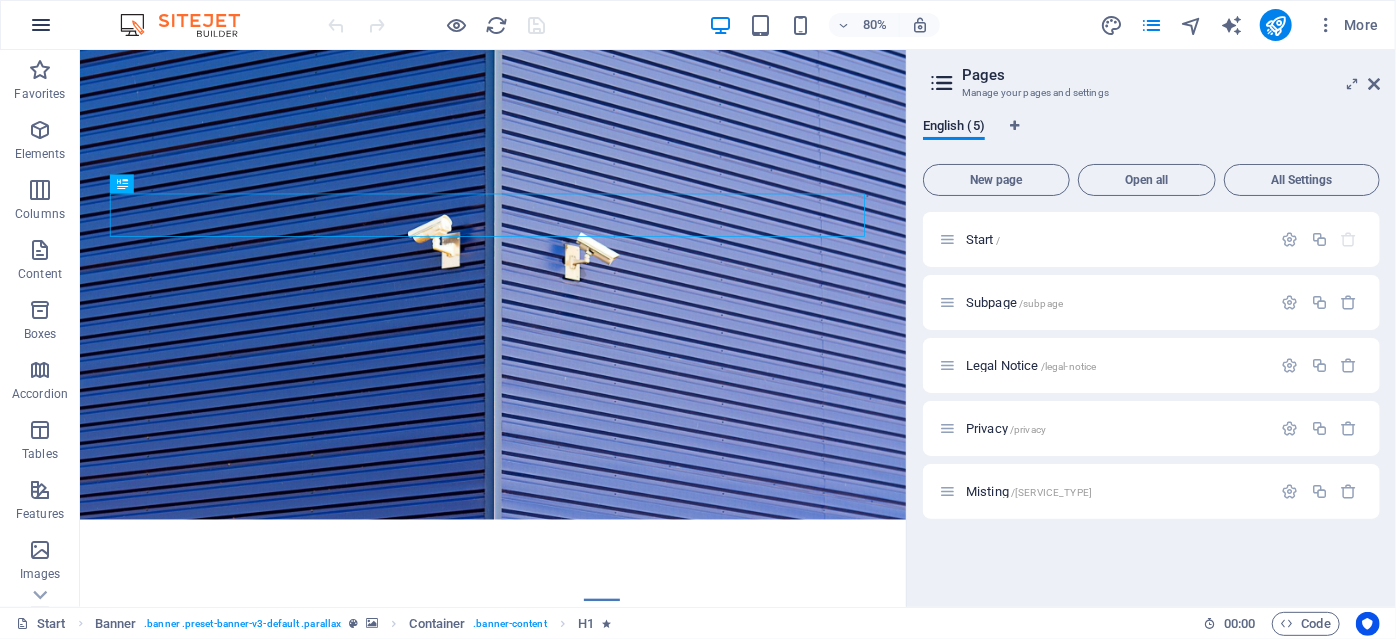 click at bounding box center [41, 25] 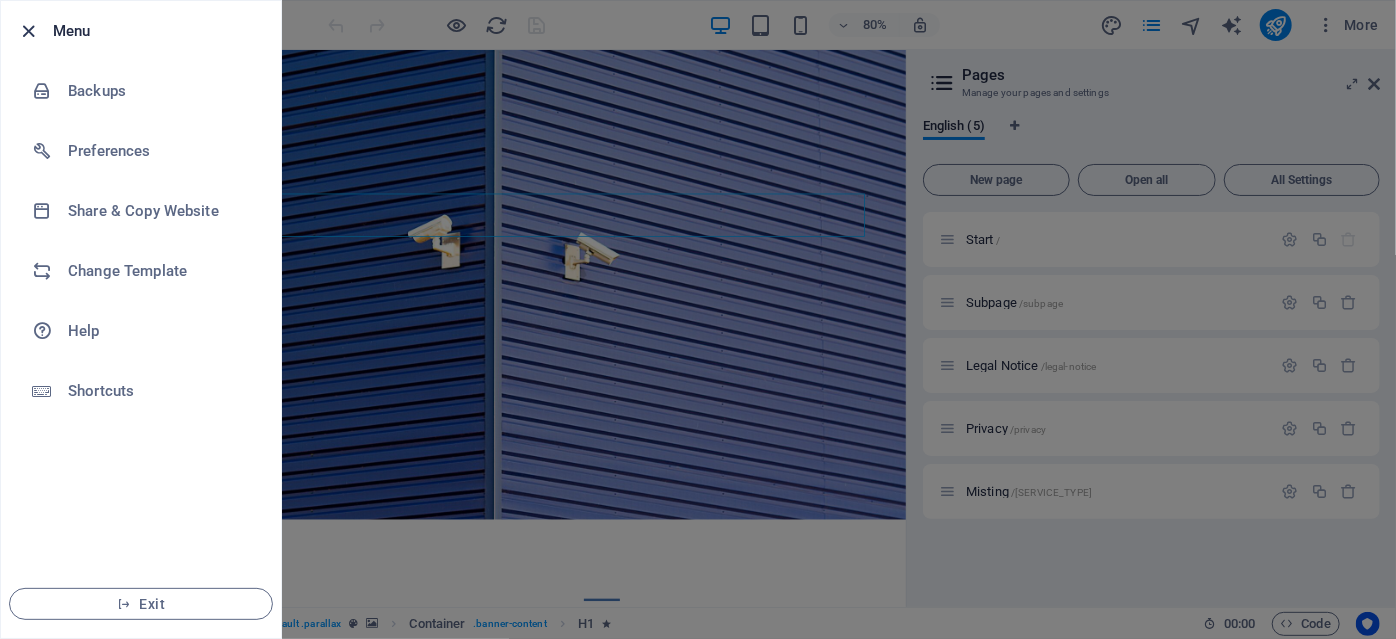 click at bounding box center (29, 31) 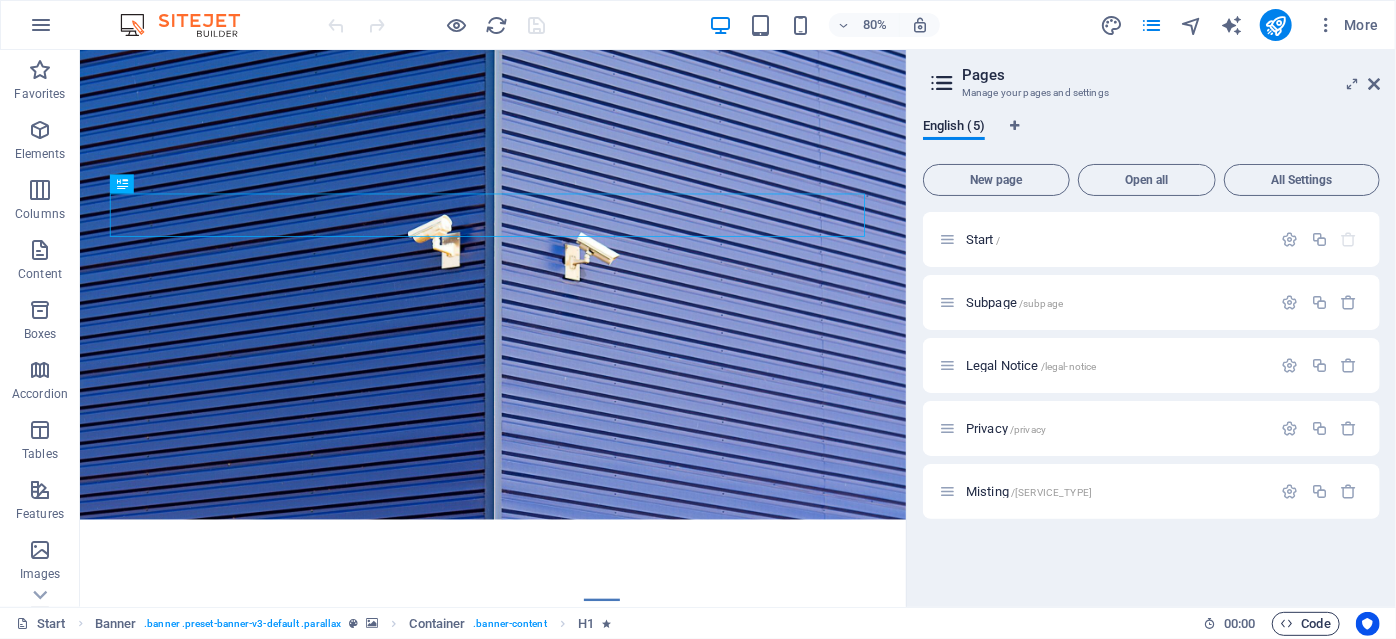 click on "Code" at bounding box center [1306, 624] 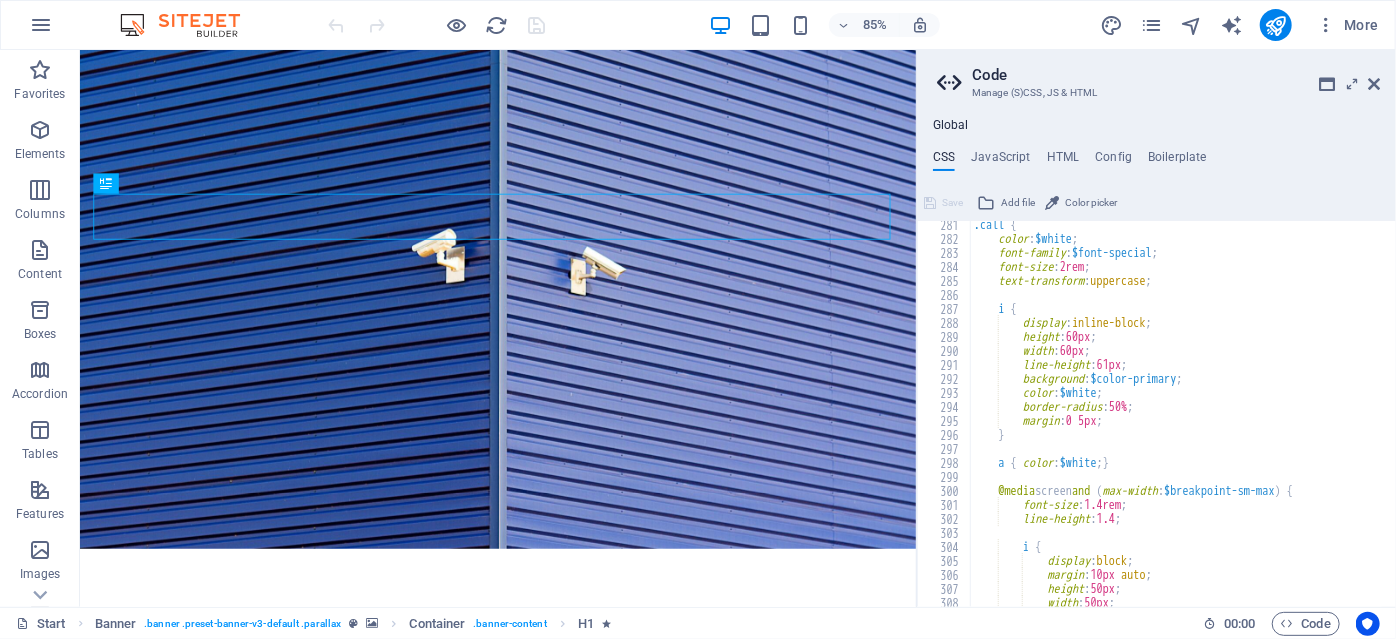 scroll, scrollTop: 828, scrollLeft: 0, axis: vertical 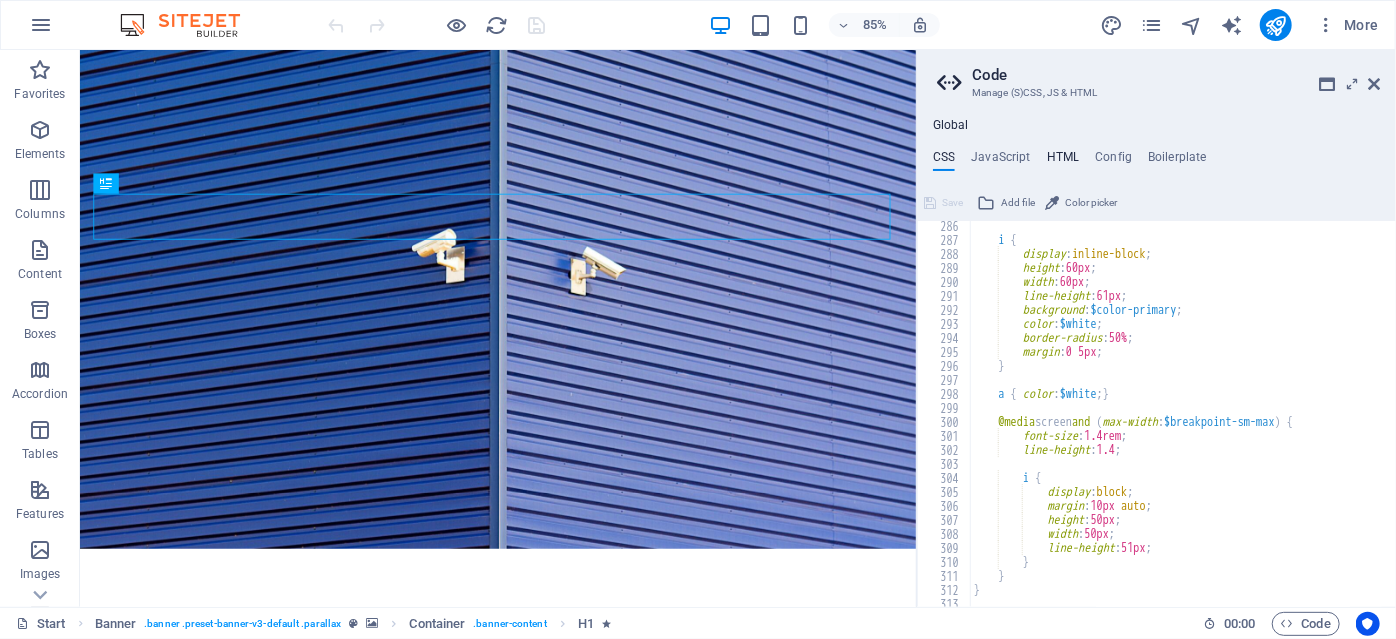 click on "HTML" at bounding box center [1063, 161] 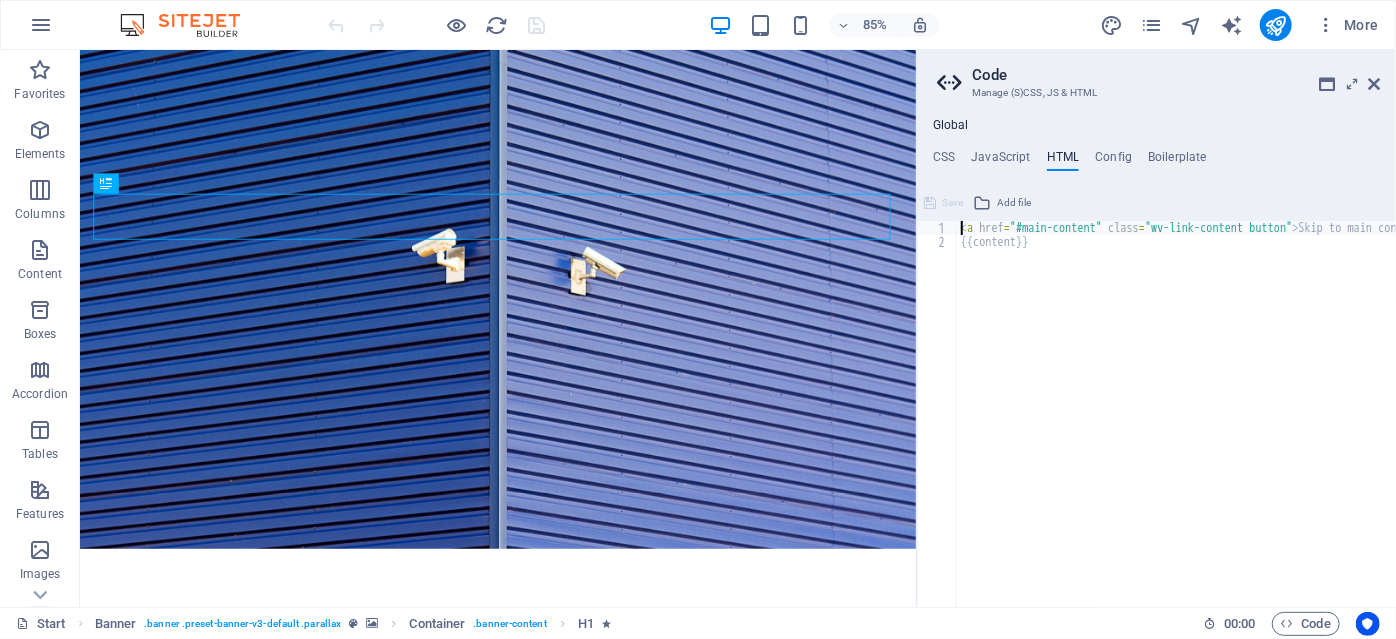 click on "< a   href = "#main-content"   class = "wv-link-content button" > Skip to main content </ a > {{content}}" at bounding box center [1227, 421] 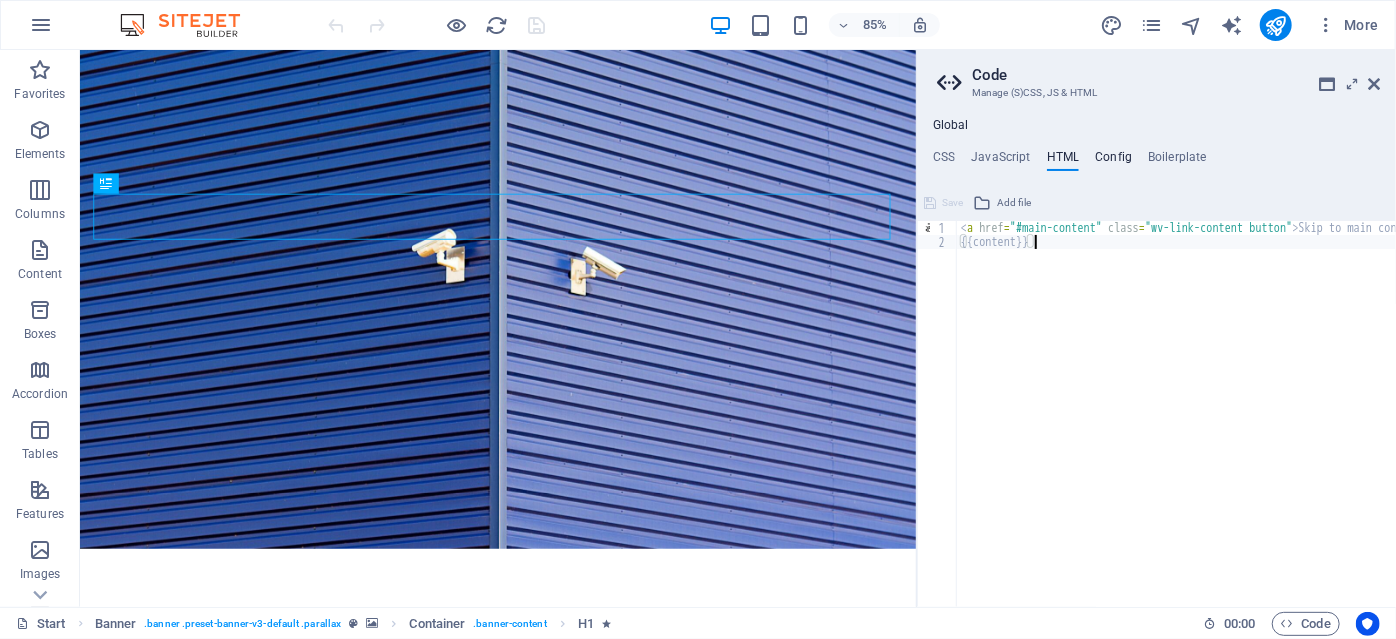 click on "Config" at bounding box center (1113, 161) 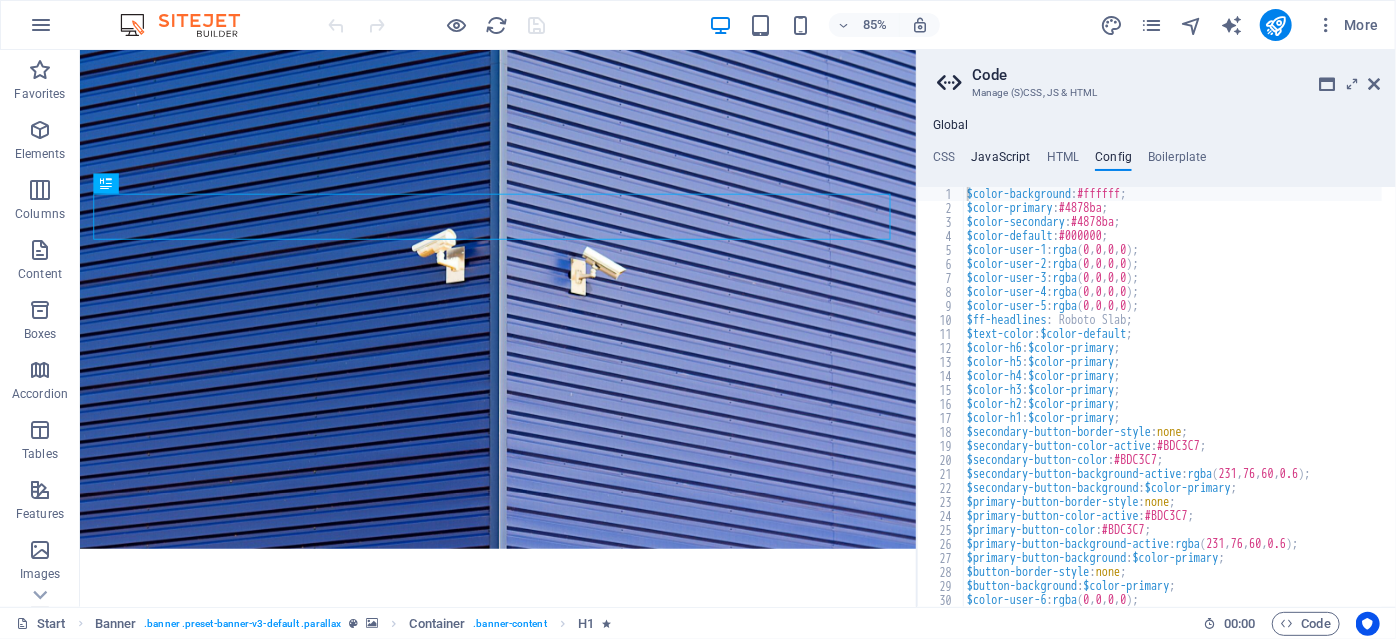 click on "JavaScript" at bounding box center [1000, 161] 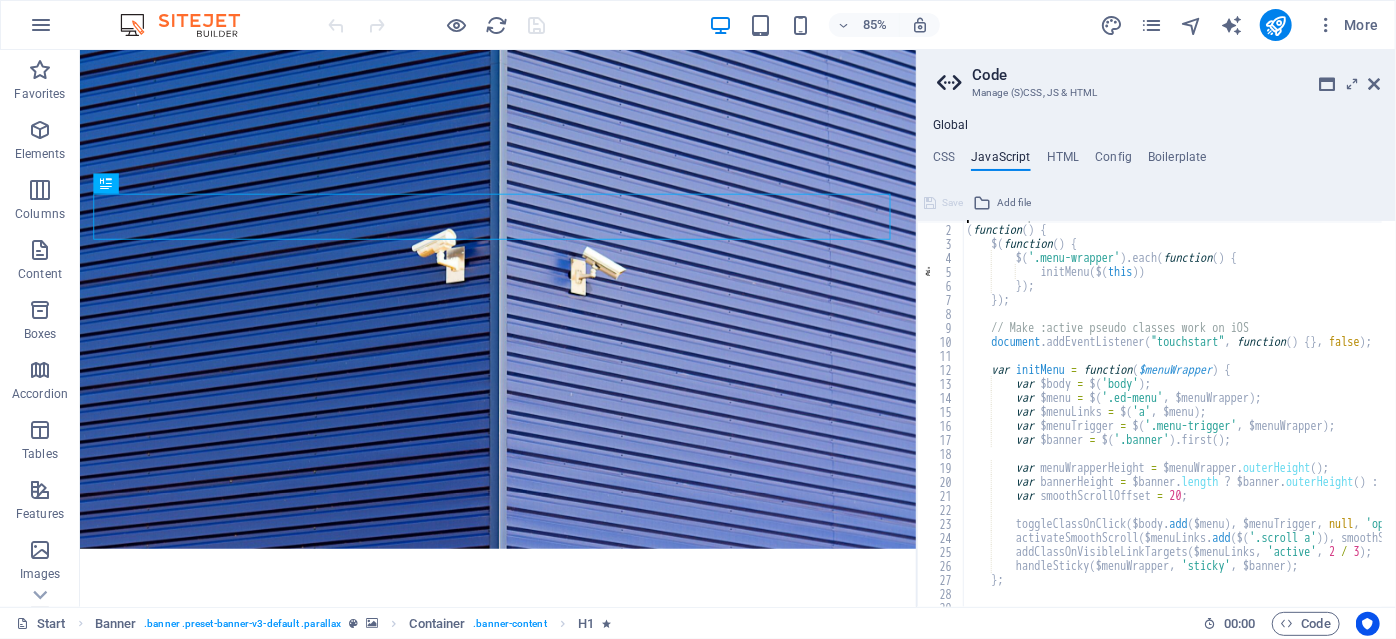 scroll, scrollTop: 12, scrollLeft: 0, axis: vertical 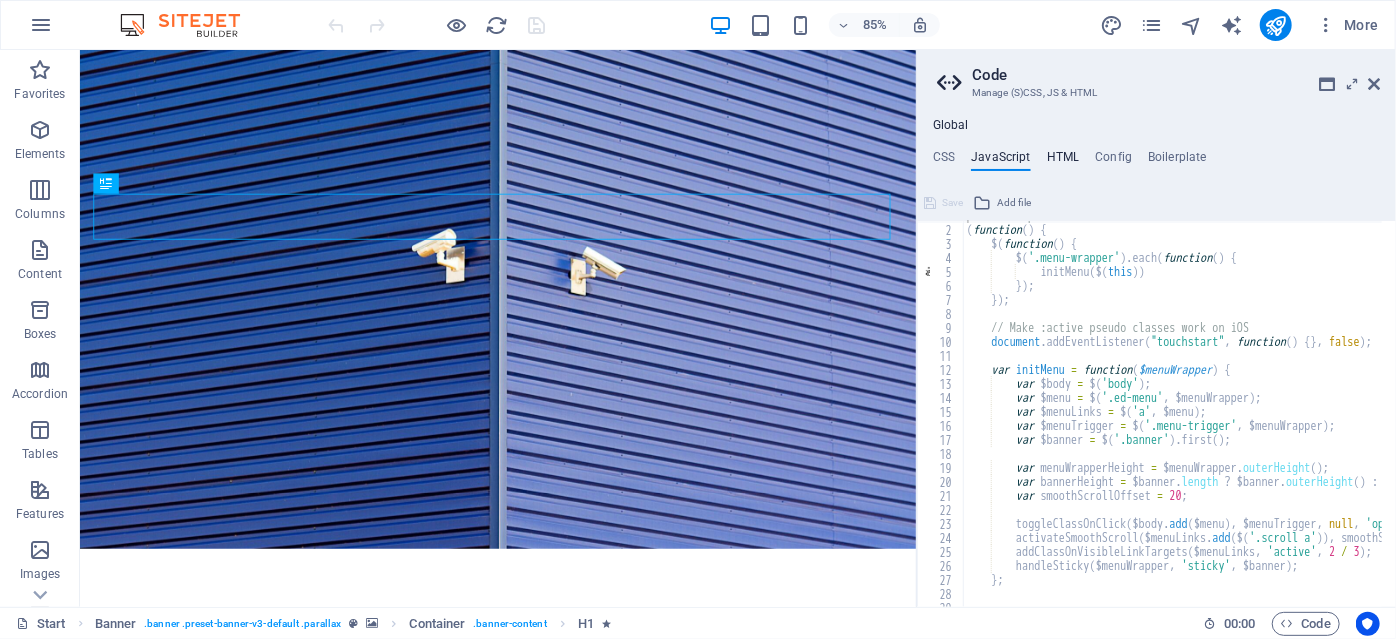 click on "HTML" at bounding box center (1063, 161) 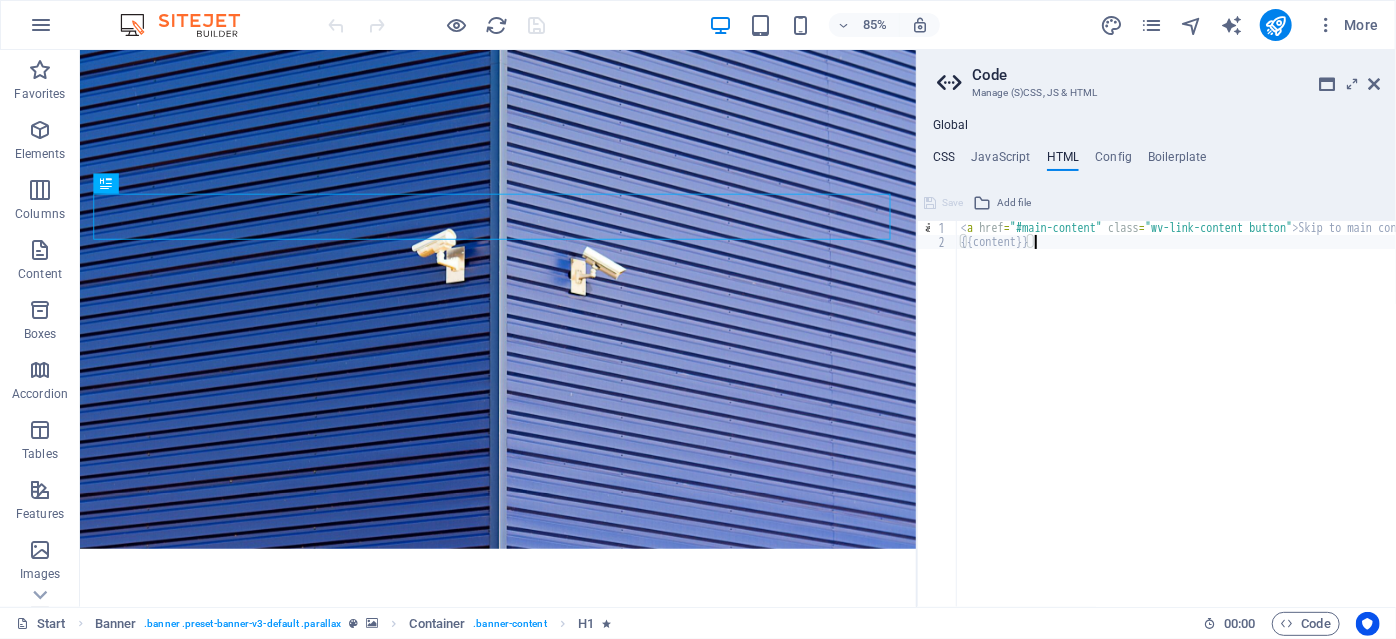 click on "CSS" at bounding box center [944, 161] 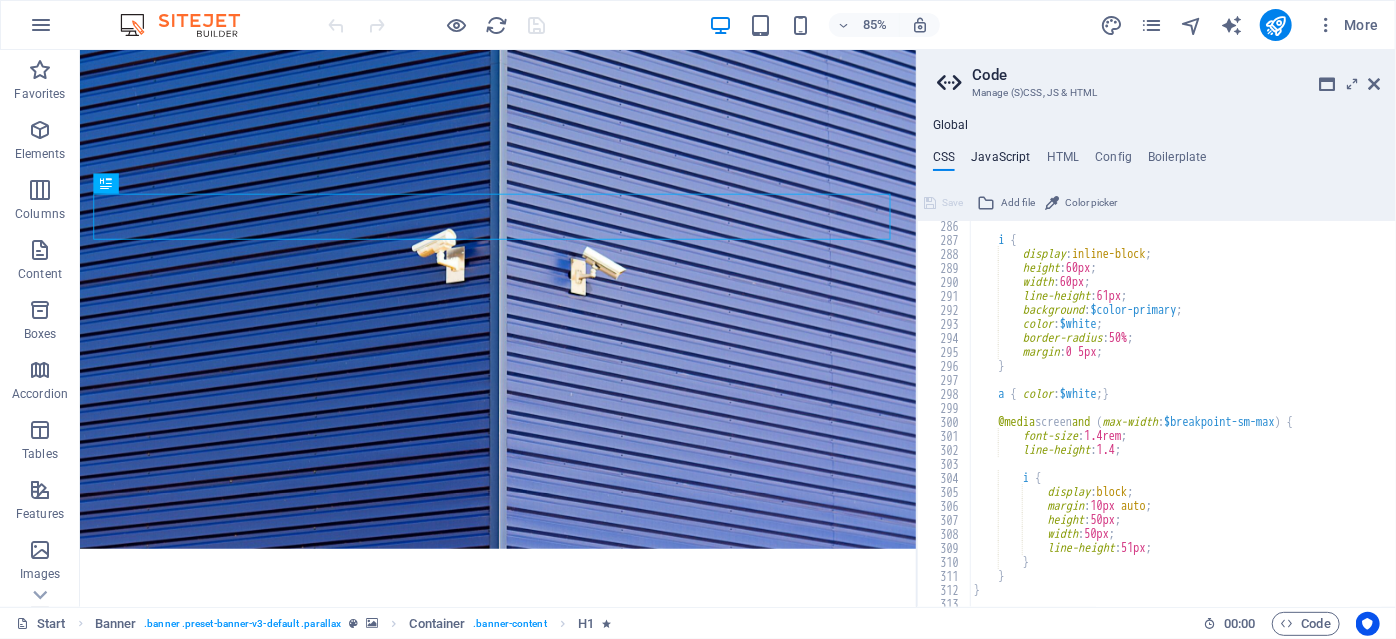 click on "JavaScript" at bounding box center (1000, 161) 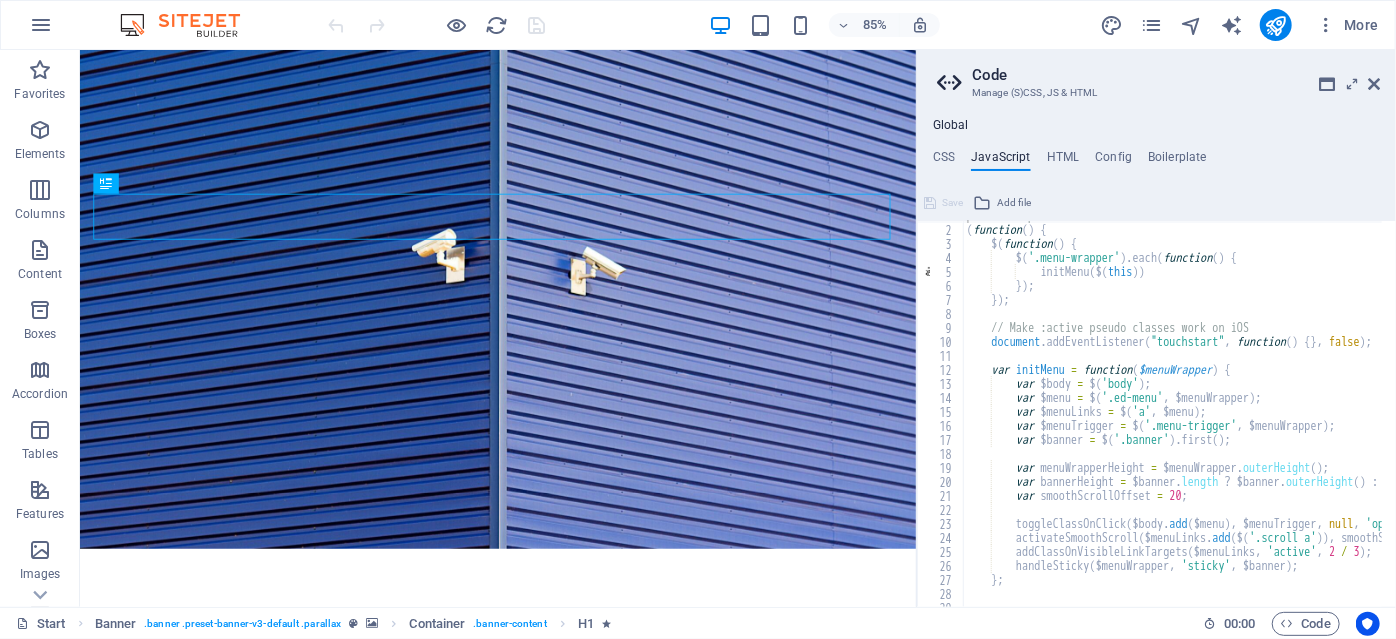 click on "Global CSS JavaScript HTML Config Boilerplate /*------------------------------------*\ 286 287 288 289 290 291 292 293 294 295 296 297 298 299 300 301 302 303 304 305 306 307 308 309 310 311 312 313 314 315      i   {           display :  inline-block ;           height :  60px ;           width :  60px ;           line-height :  61px ;           background :  $color-primary ;           color :  $white ;           border-radius :  50% ;           margin :  0   5px ;      }      a   {   color :  $white ;  }      @media  screen  and   ( max-width :  $breakpoint-sm-max )   {           font-size :  1.4rem ;           line-height :  1.4 ;                i   {                display :  block ;                margin :  10px   auto ;                height :  50px ;                width :  50px ;                line-height :  51px ;           }      } }     Save Add file Color picker /* JS for preset "Menu V2" */ 1 2 3 4 5 6 7 8 9 10 11 12 13 14 15 16 17 18 19 20 21 22 23 24 25 26 27 28 29 30 ( function ( )   {" at bounding box center (1156, 362) 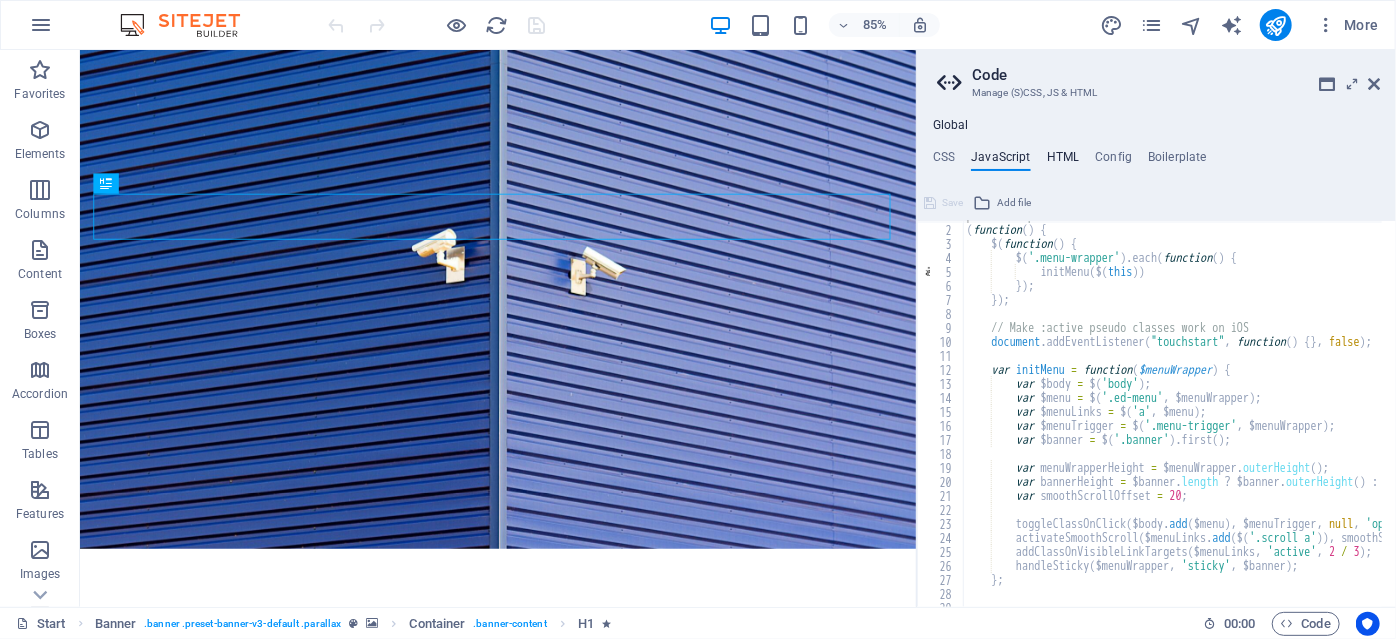 click on "HTML" at bounding box center (1063, 161) 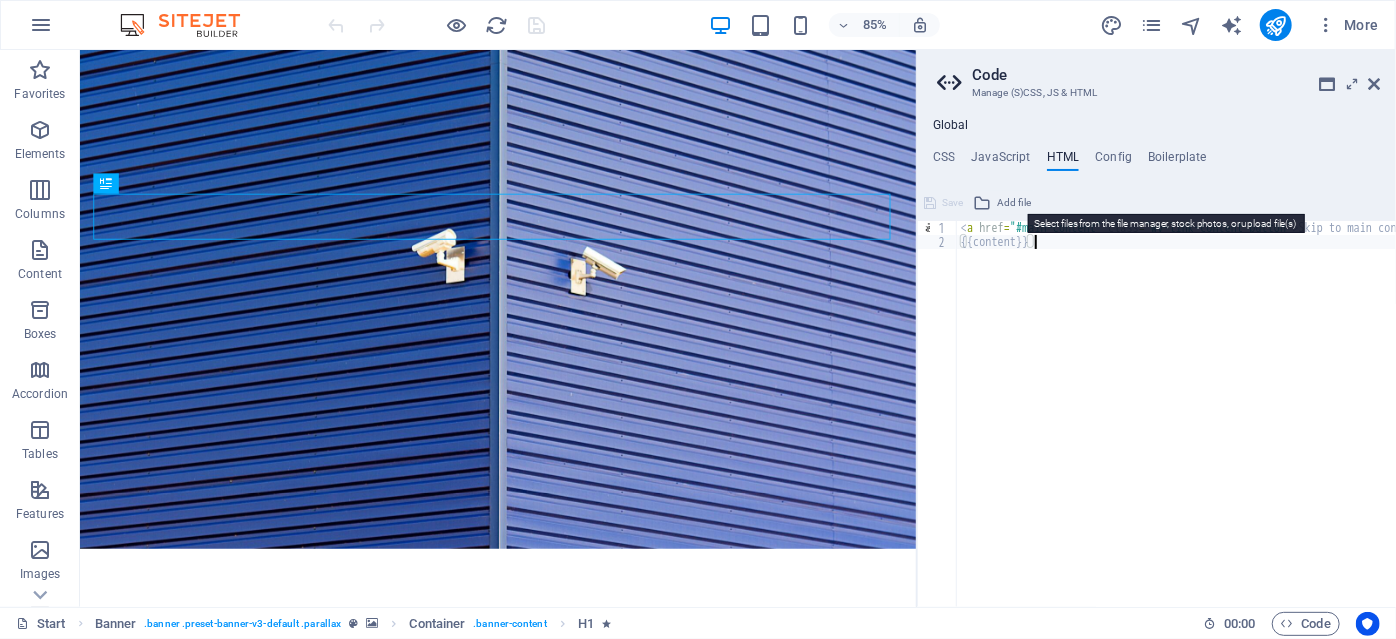 click on "Add file" at bounding box center [1014, 203] 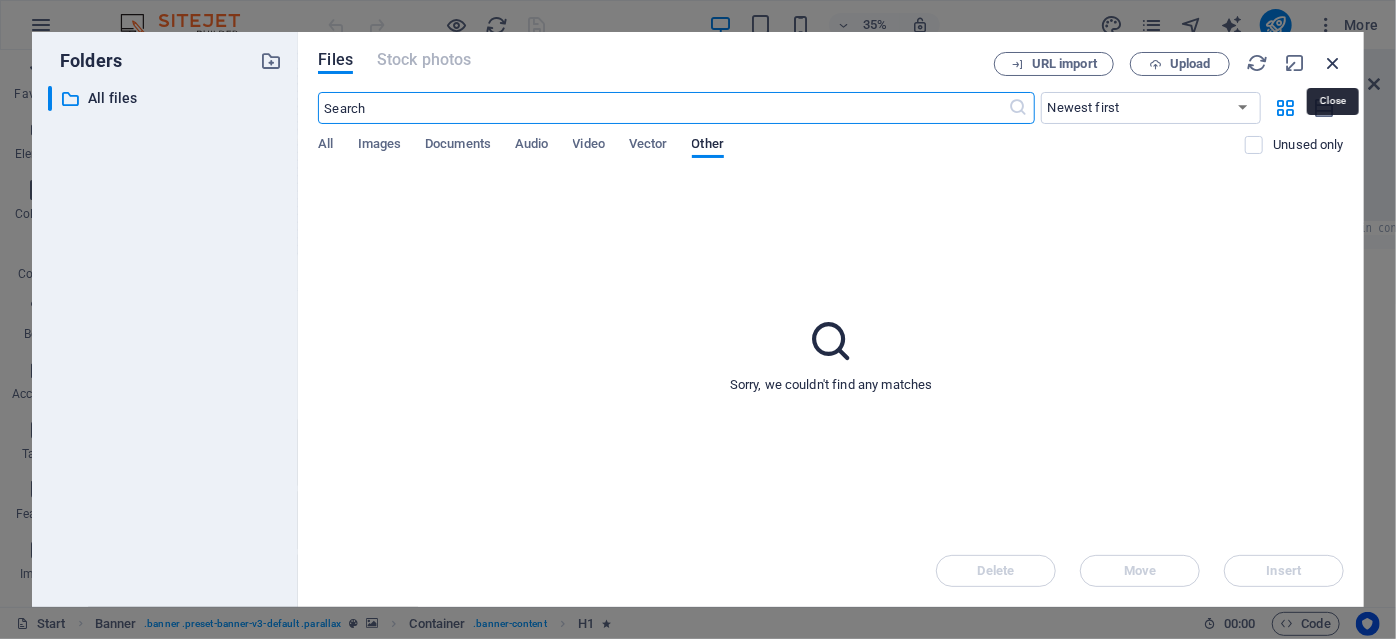 click at bounding box center (1333, 63) 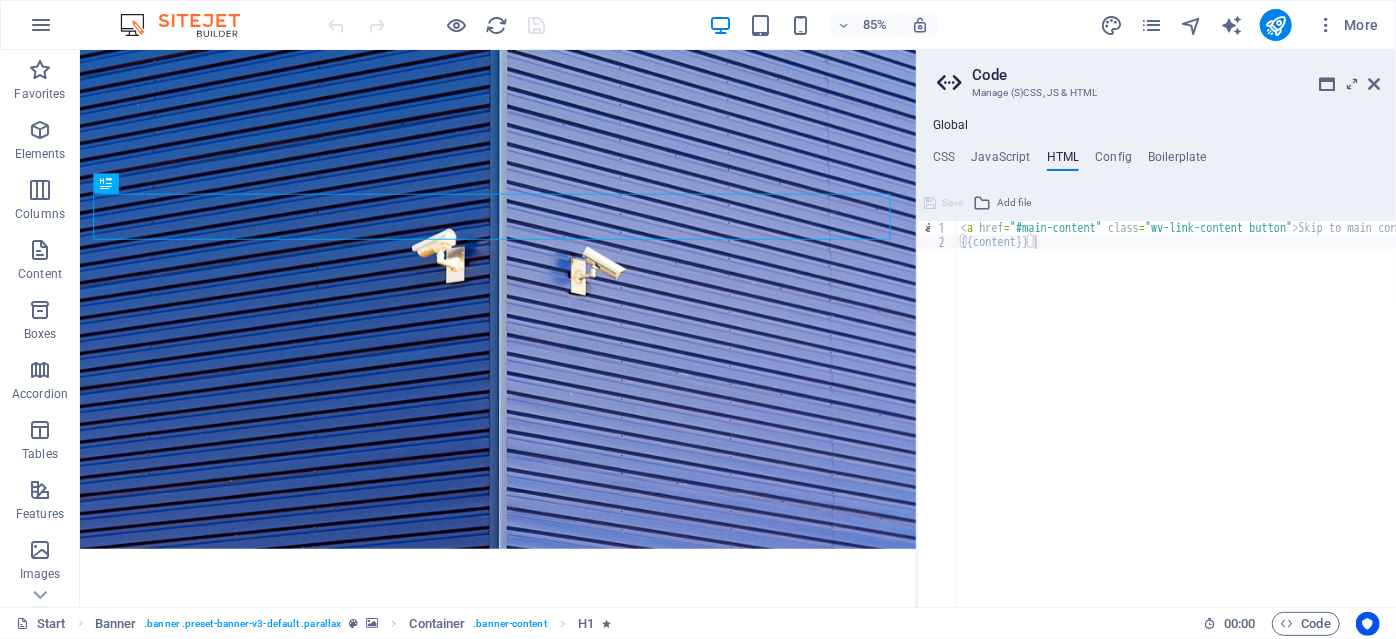 click on "< a   href = "#main-content"   class = "wv-link-content button" > Skip to main content </ a > {{content}}" at bounding box center [1227, 421] 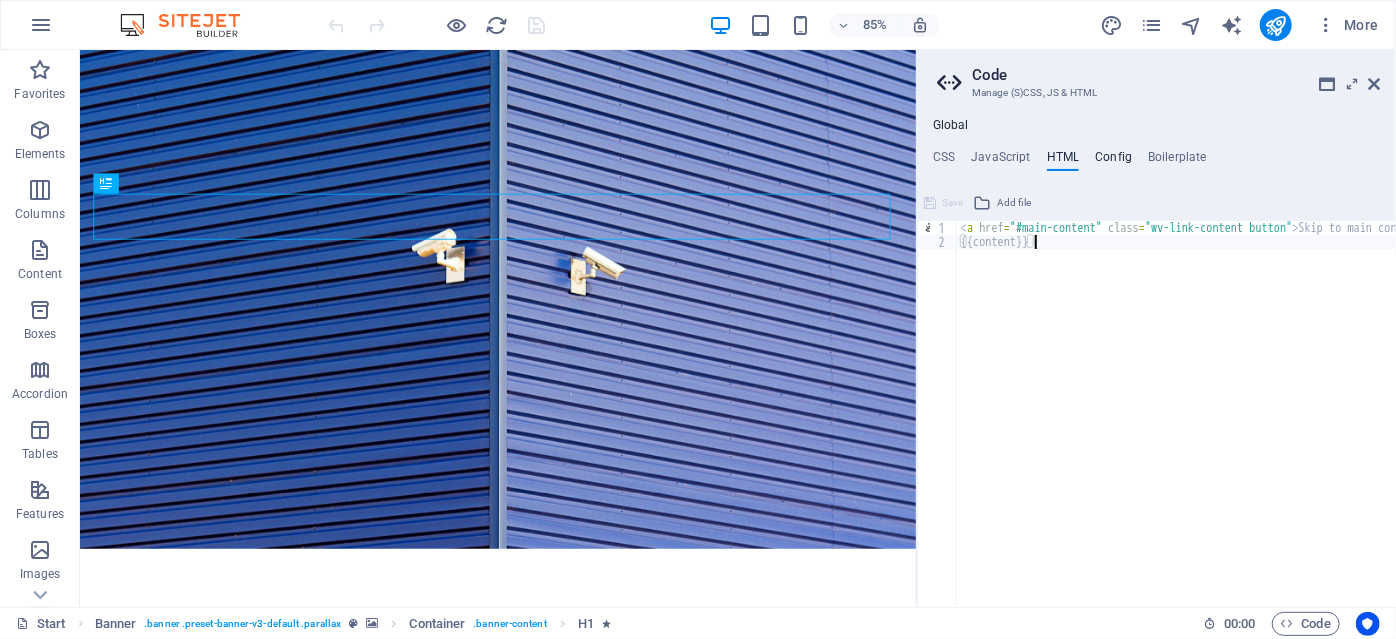 click on "Config" at bounding box center [1113, 161] 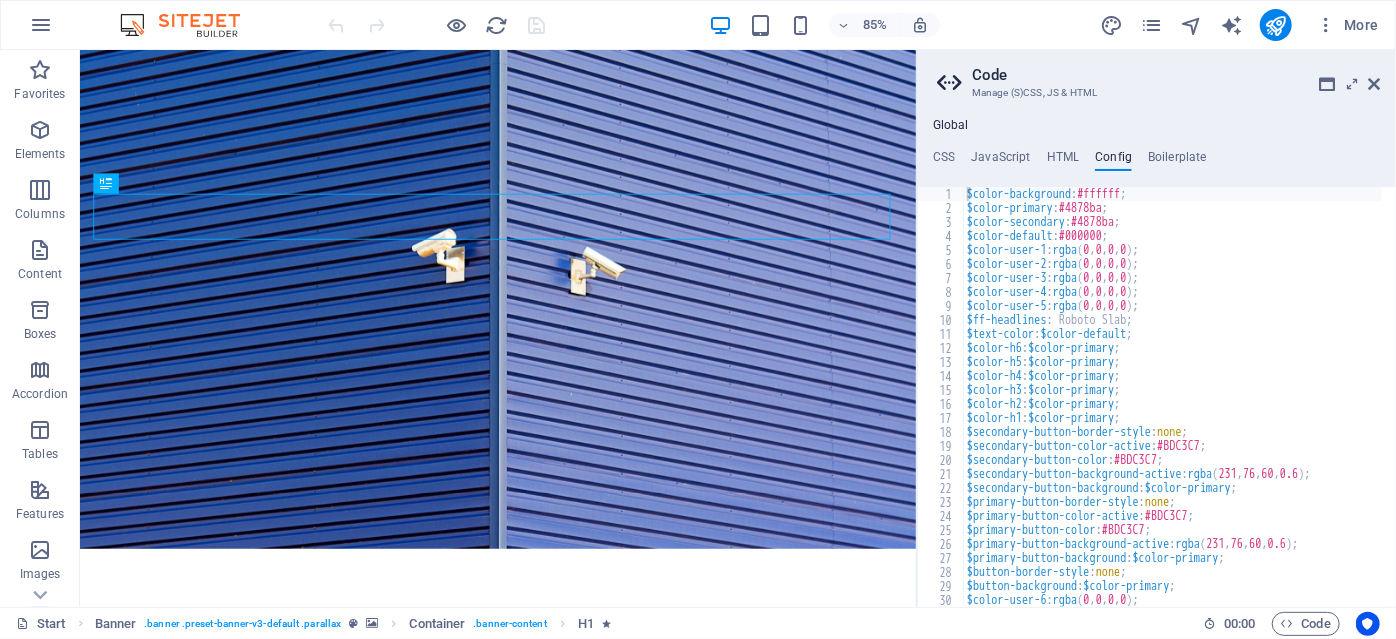 click on "Global CSS JavaScript HTML Config Boilerplate /*------------------------------------*\ 286 287 288 289 290 291 292 293 294 295 296 297 298 299 300 301 302 303 304 305 306 307 308 309 310 311 312 313 314 315      i   {           display :  inline-block ;           height :  60px ;           width :  60px ;           line-height :  61px ;           background :  $color-primary ;           color :  $white ;           border-radius :  50% ;           margin :  0   5px ;      }      a   {   color :  $white ;  }      @media  screen  and   ( max-width :  $breakpoint-sm-max )   {           font-size :  1.4rem ;           line-height :  1.4 ;                i   {                display :  block ;                margin :  10px   auto ;                height :  50px ;                width :  50px ;                line-height :  51px ;           }      } }     Save Add file Color picker /* JS for preset "Menu V2" */ 1 2 3 4 5 6 7 8 9 10 11 12 13 14 15 16 17 18 19 20 21 22 23 24 25 26 27 28 29 30 ( function ( )   {" at bounding box center (1156, 362) 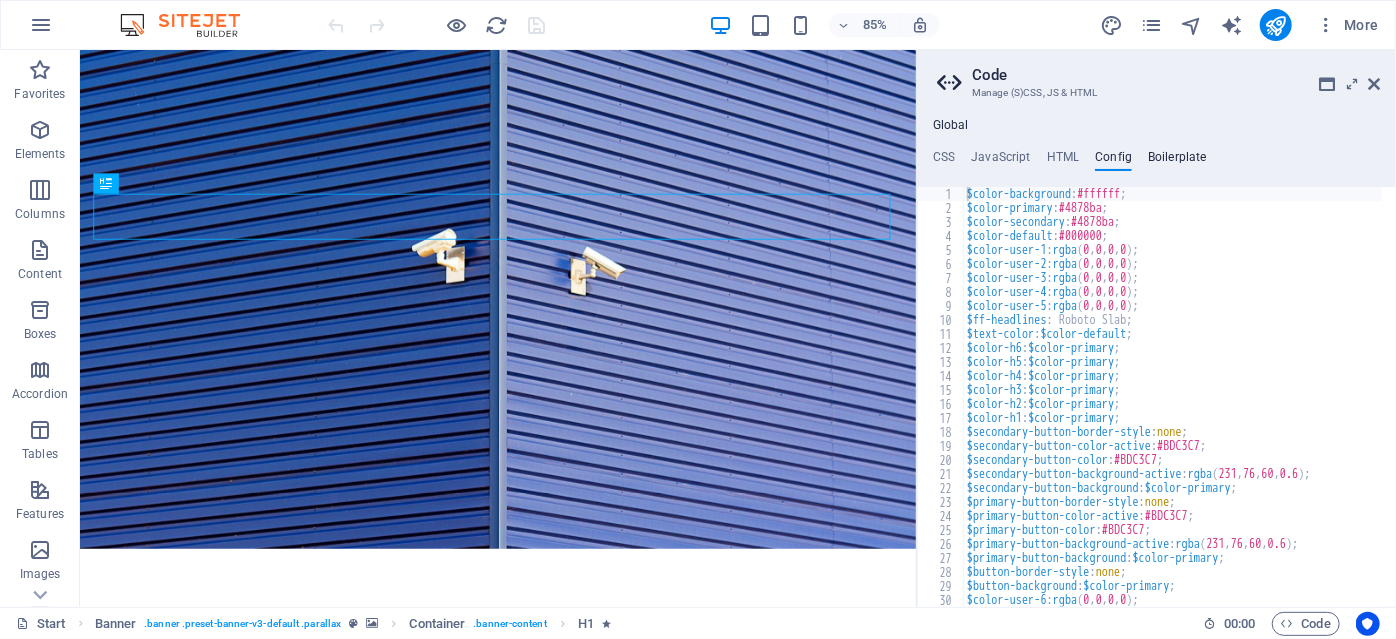 click on "Boilerplate" at bounding box center [1177, 161] 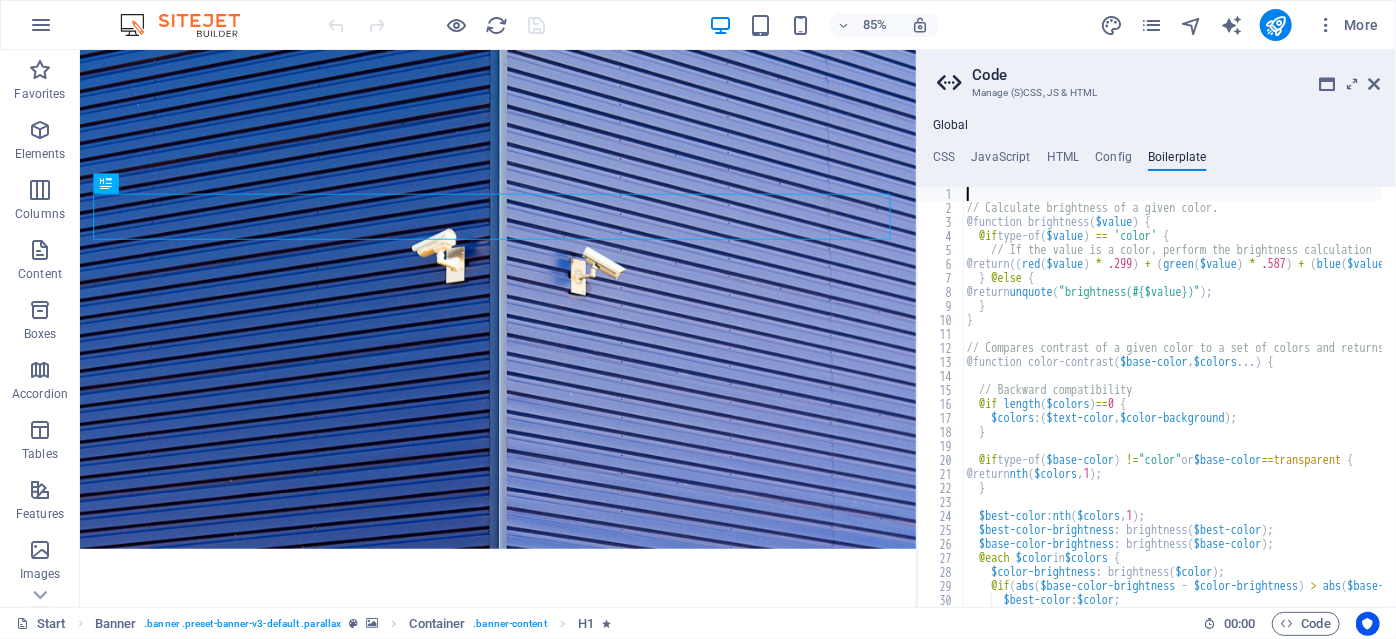 scroll, scrollTop: 0, scrollLeft: 0, axis: both 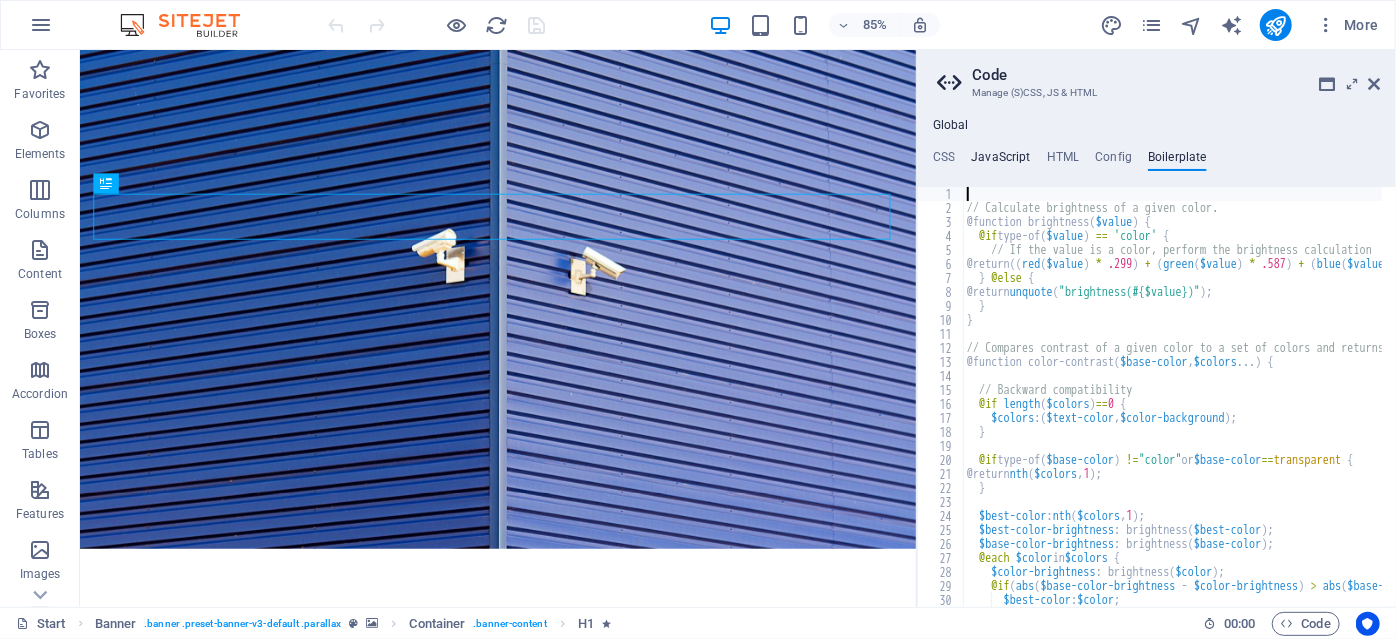 click on "JavaScript" at bounding box center (1000, 161) 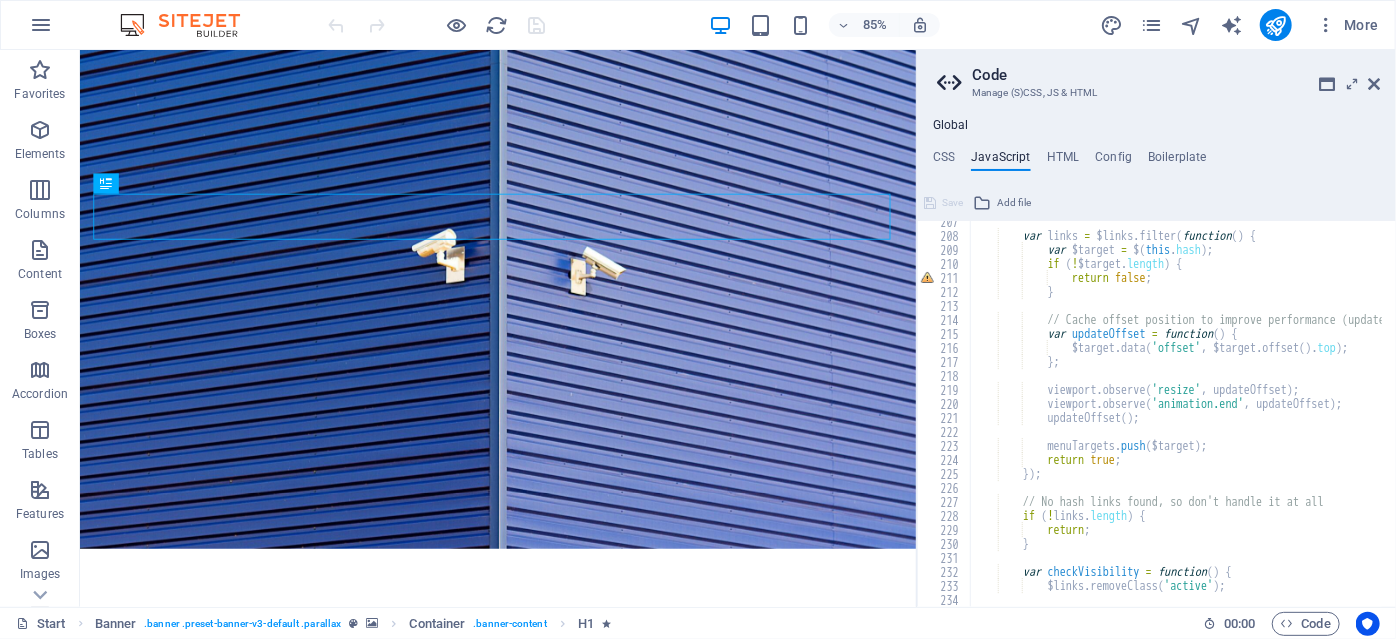 scroll, scrollTop: 2896, scrollLeft: 0, axis: vertical 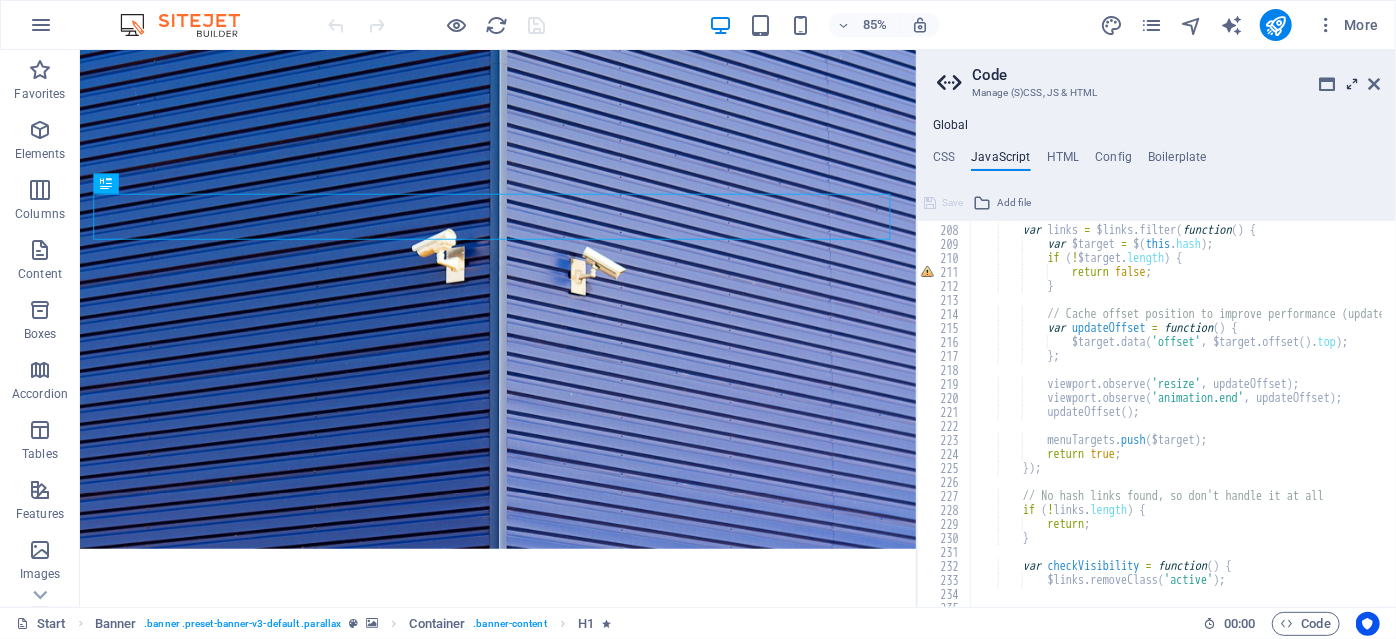 click at bounding box center (1352, 84) 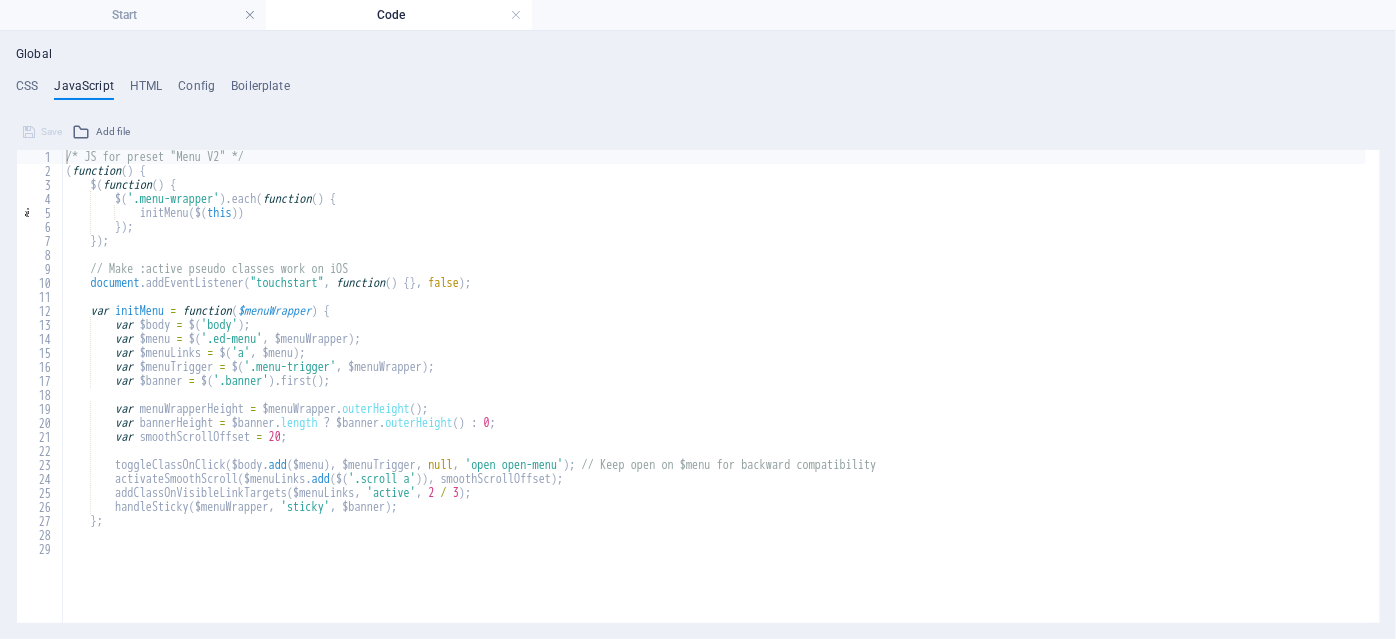 scroll, scrollTop: 0, scrollLeft: 0, axis: both 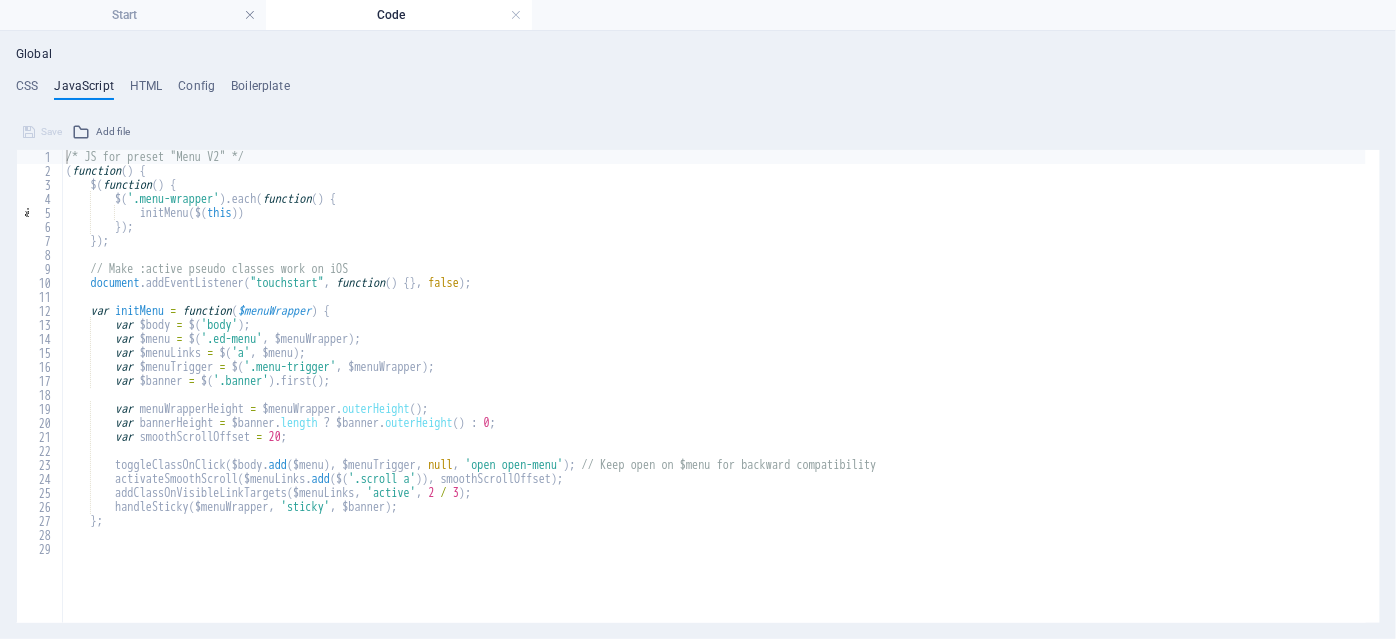 type 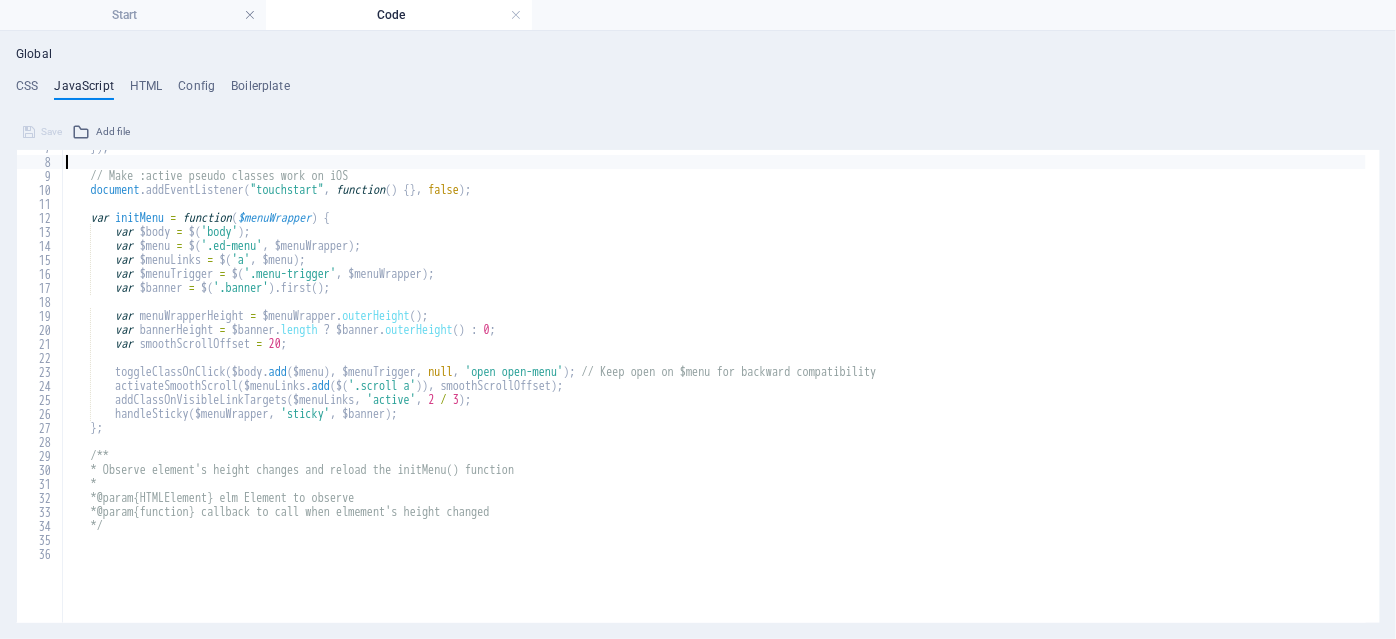 scroll, scrollTop: 165, scrollLeft: 0, axis: vertical 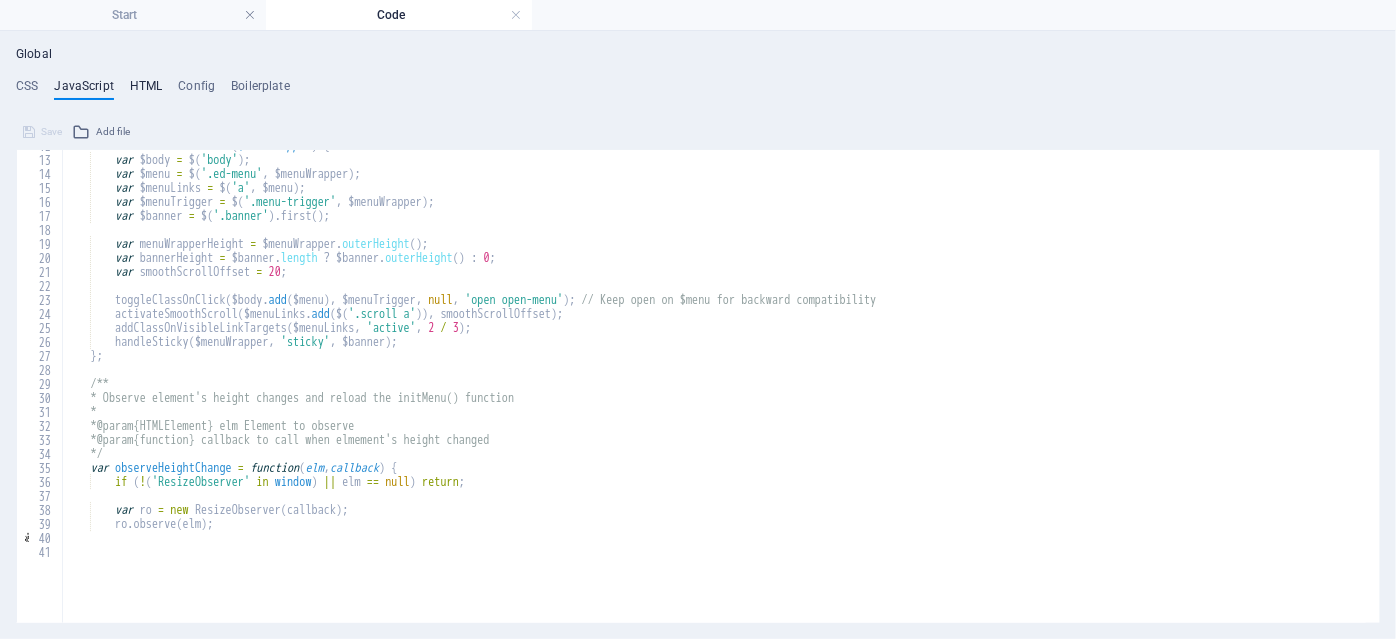 click on "HTML" at bounding box center [146, 90] 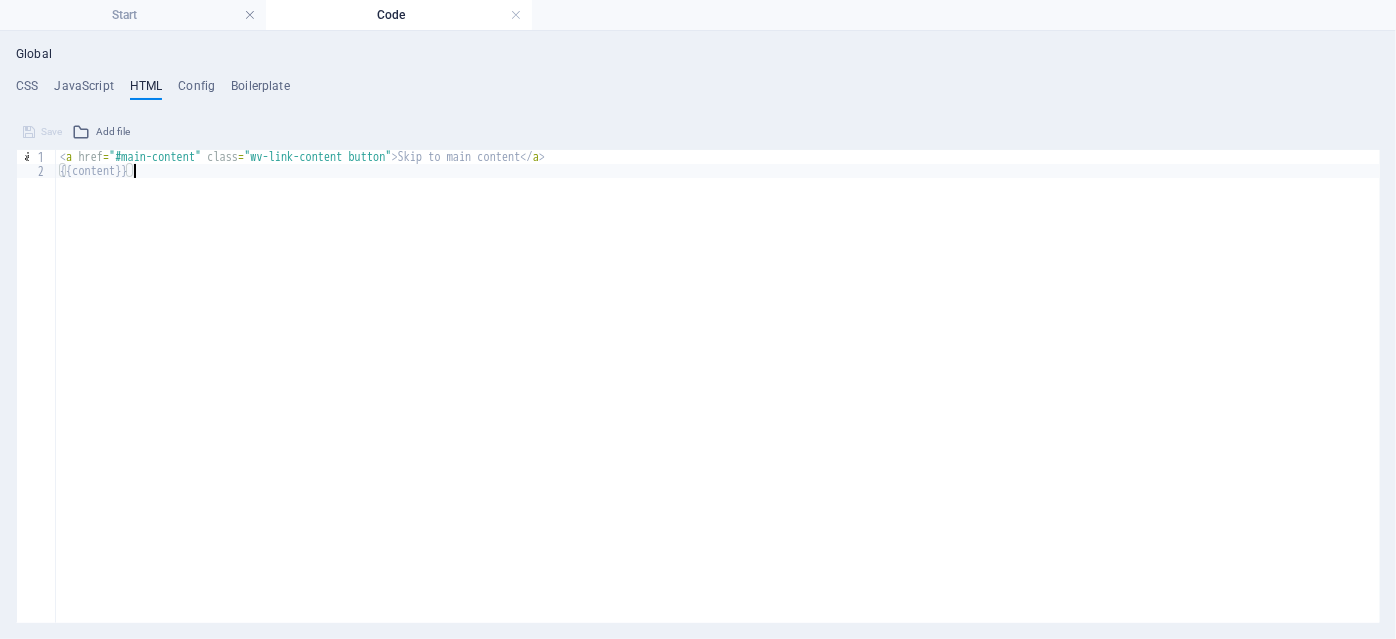 click on "< a   href = "#main-content"   class = "wv-link-content button" > Skip to main content </ a > {{content}}" at bounding box center (718, 394) 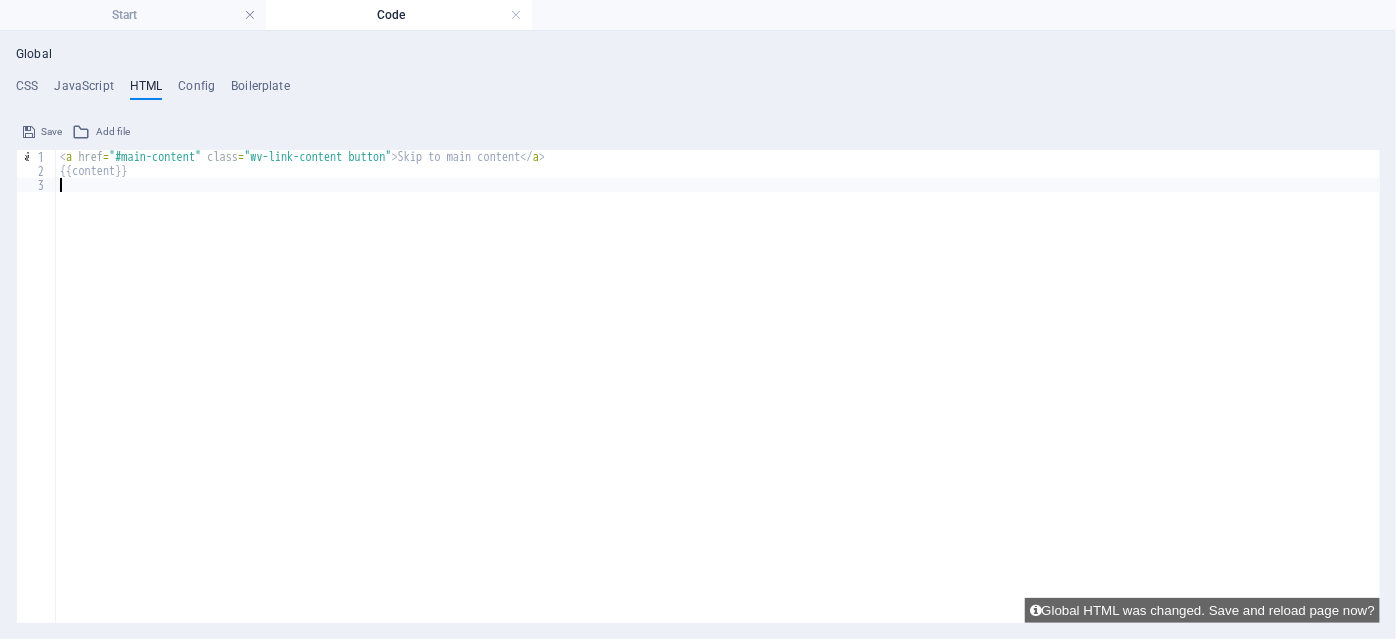 paste on "</script>" 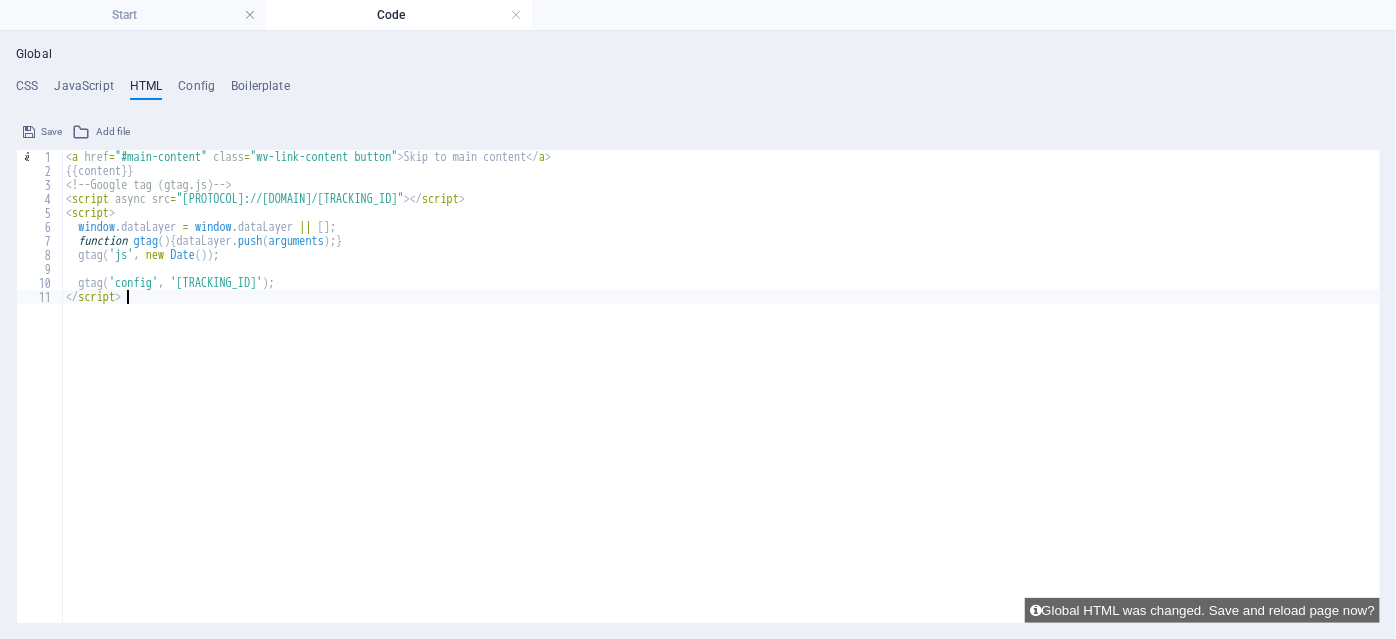 click on "< a   href = "#main-content"   class = "wv-link-content button" > Skip to main content </ a > {{content}} <!--  Google tag (gtag.js)  --> < script   async   src = "[PROTOCOL]://[DOMAIN]/[TRACKING_ID]" > </ script > < script >    window . dataLayer   =   window . dataLayer   ||   [ ] ;    function   gtag ( ) { dataLayer . push ( arguments ) ; }    gtag ( 'js' ,   new   Date ( )) ;    gtag ( 'config' ,   '[TRACKING_ID]' ) ; </ script >" at bounding box center [721, 401] 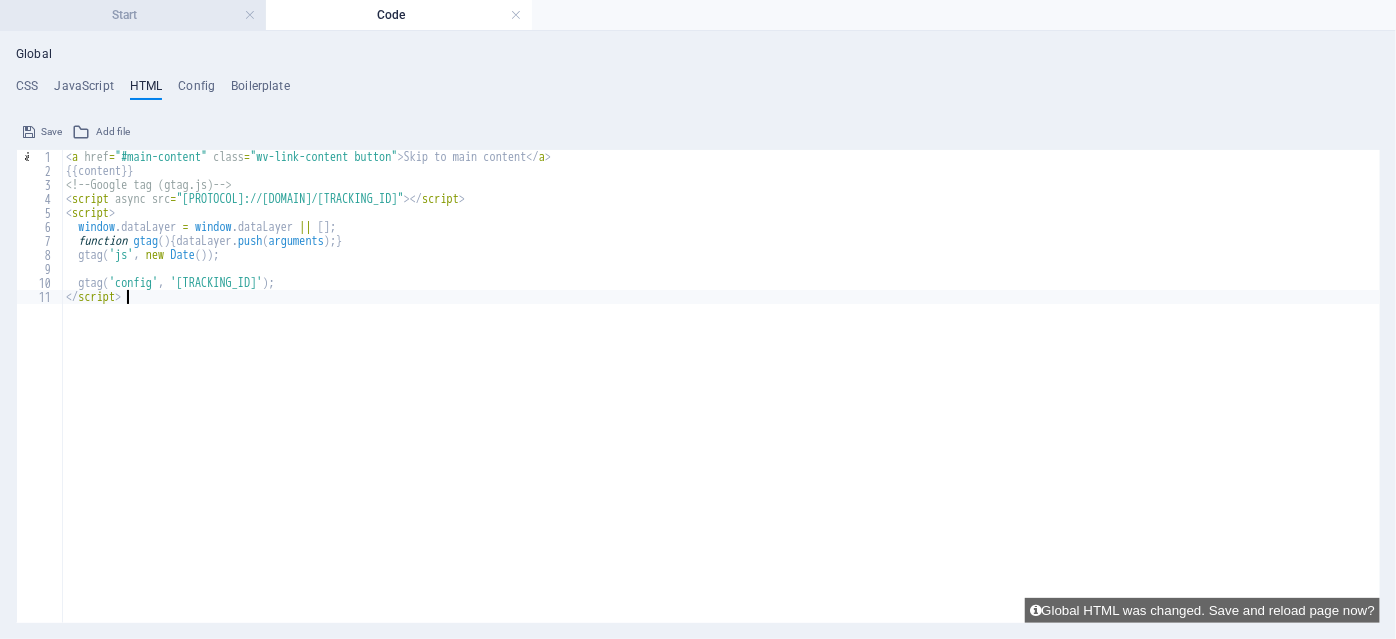 type on "</script>" 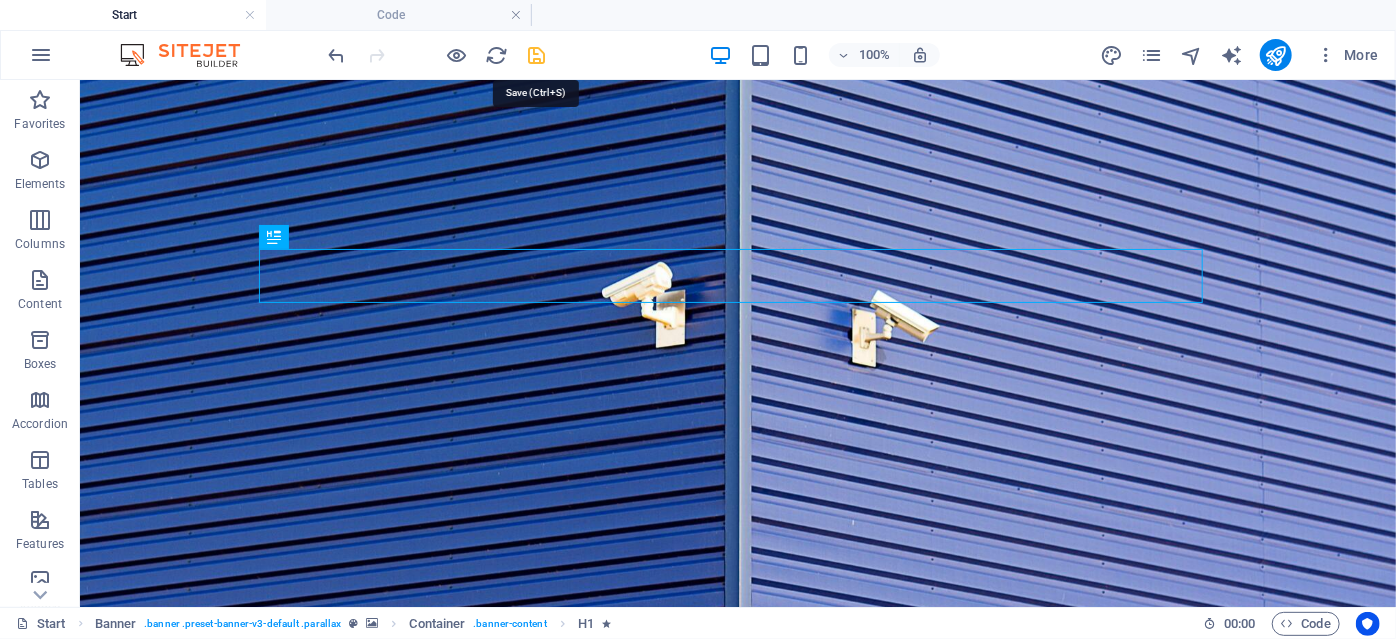 click at bounding box center [537, 55] 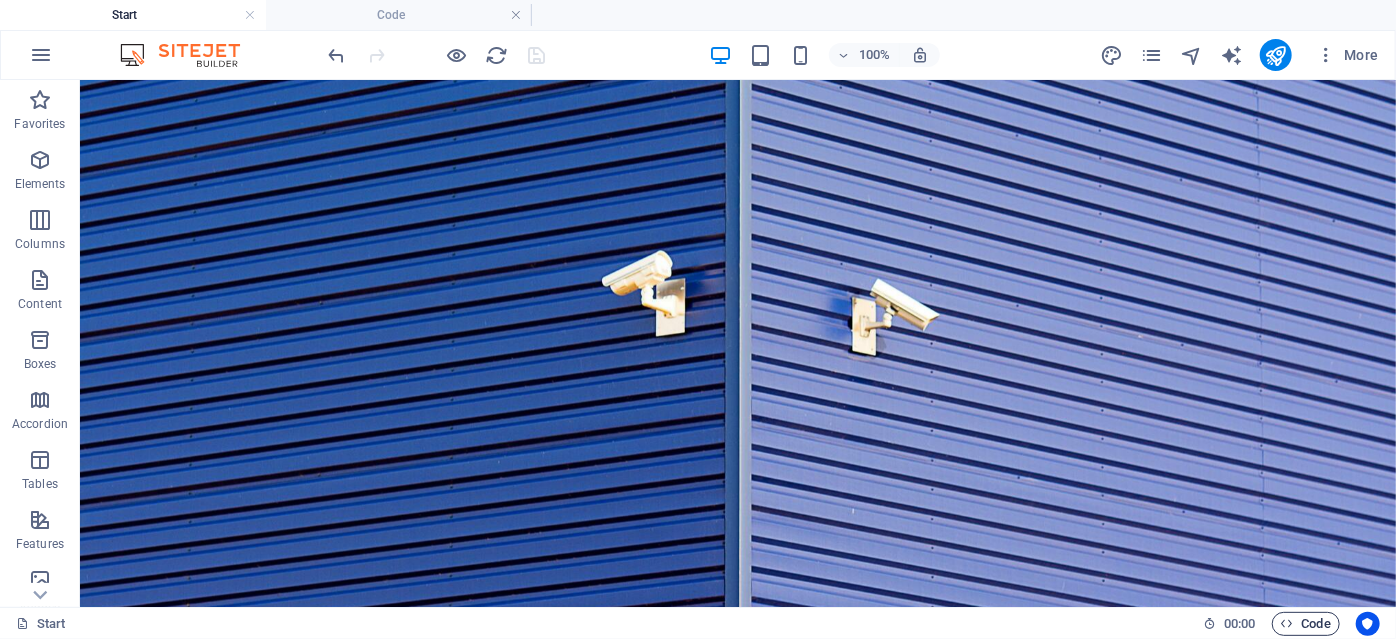 click on "Code" at bounding box center (1306, 624) 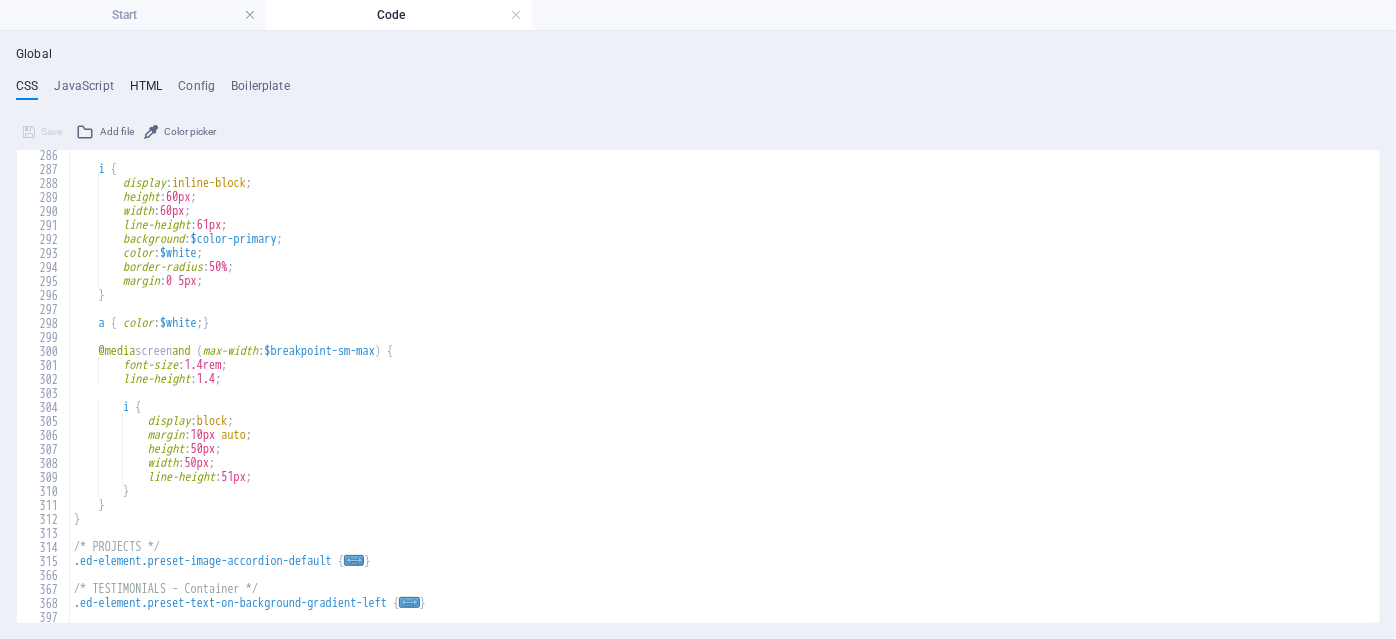 click on "HTML" at bounding box center [146, 90] 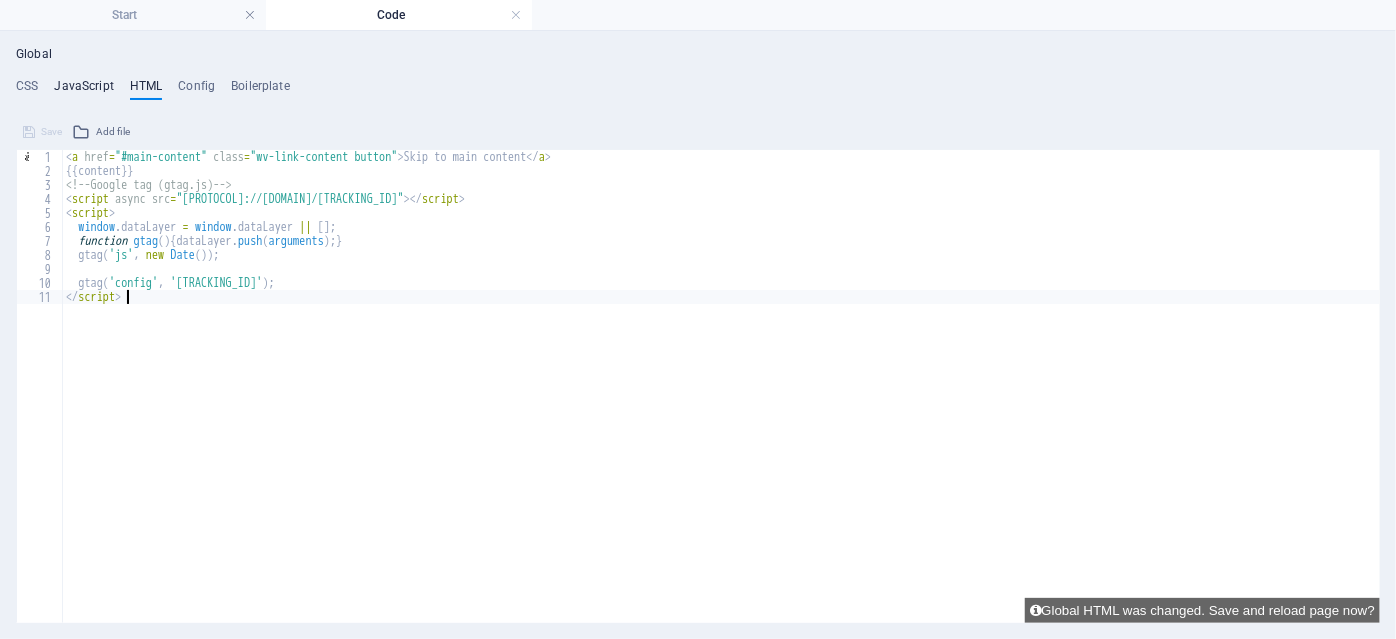 click on "JavaScript" at bounding box center (83, 90) 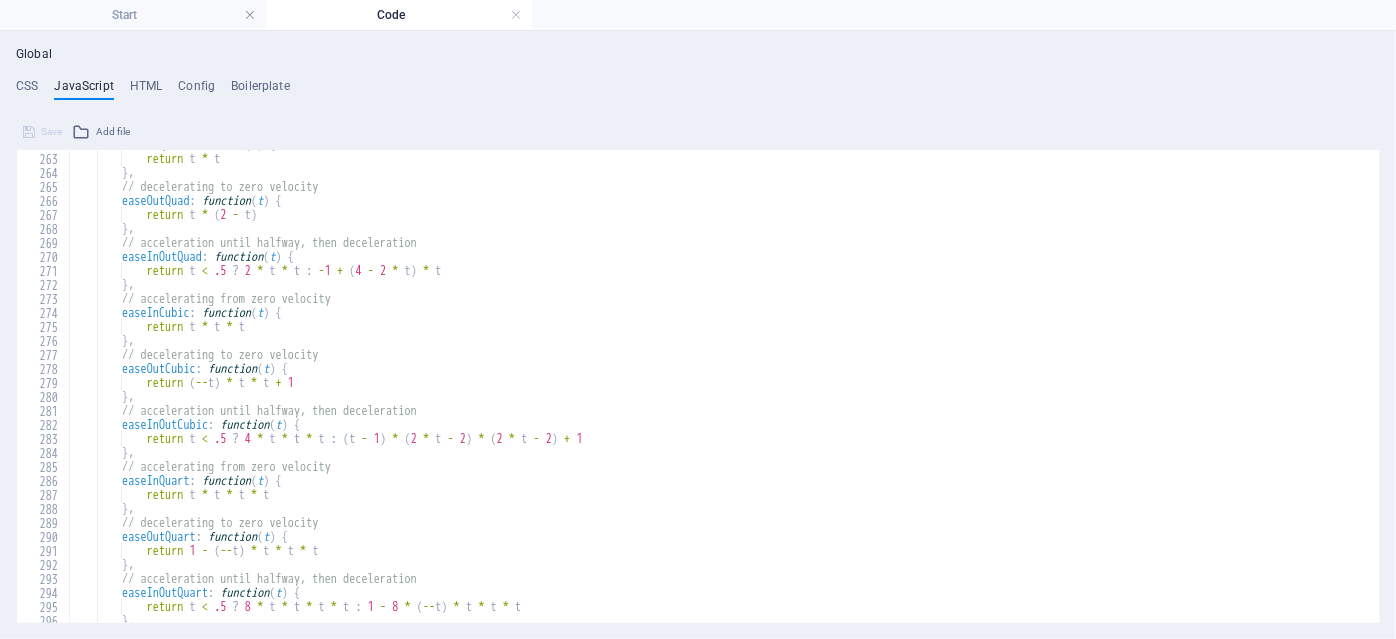 scroll, scrollTop: 3709, scrollLeft: 0, axis: vertical 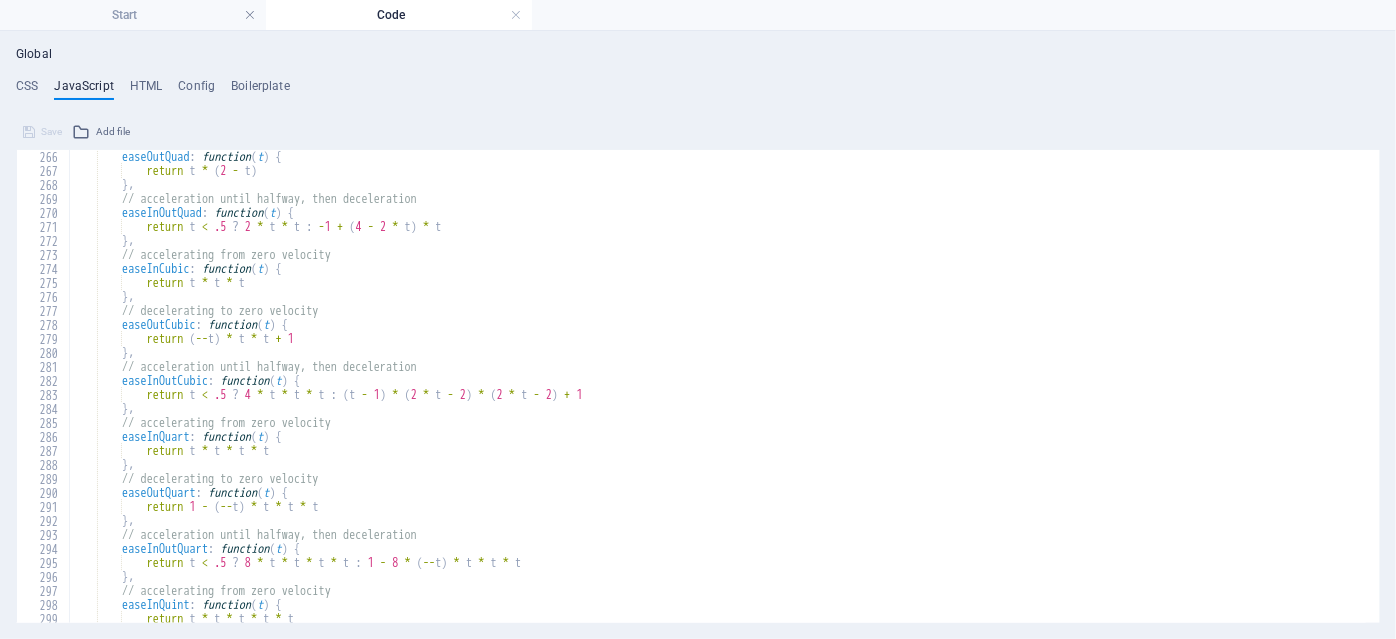 drag, startPoint x: 1380, startPoint y: 519, endPoint x: 1374, endPoint y: 554, distance: 35.510563 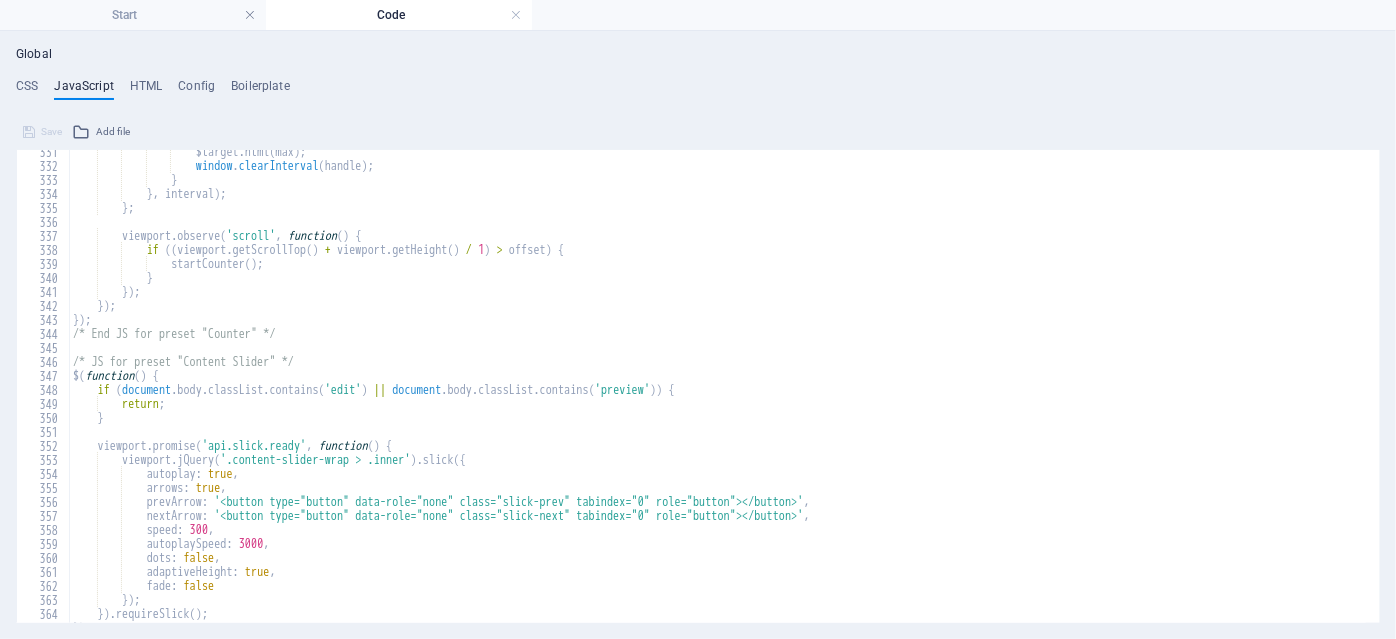 scroll, scrollTop: 4664, scrollLeft: 0, axis: vertical 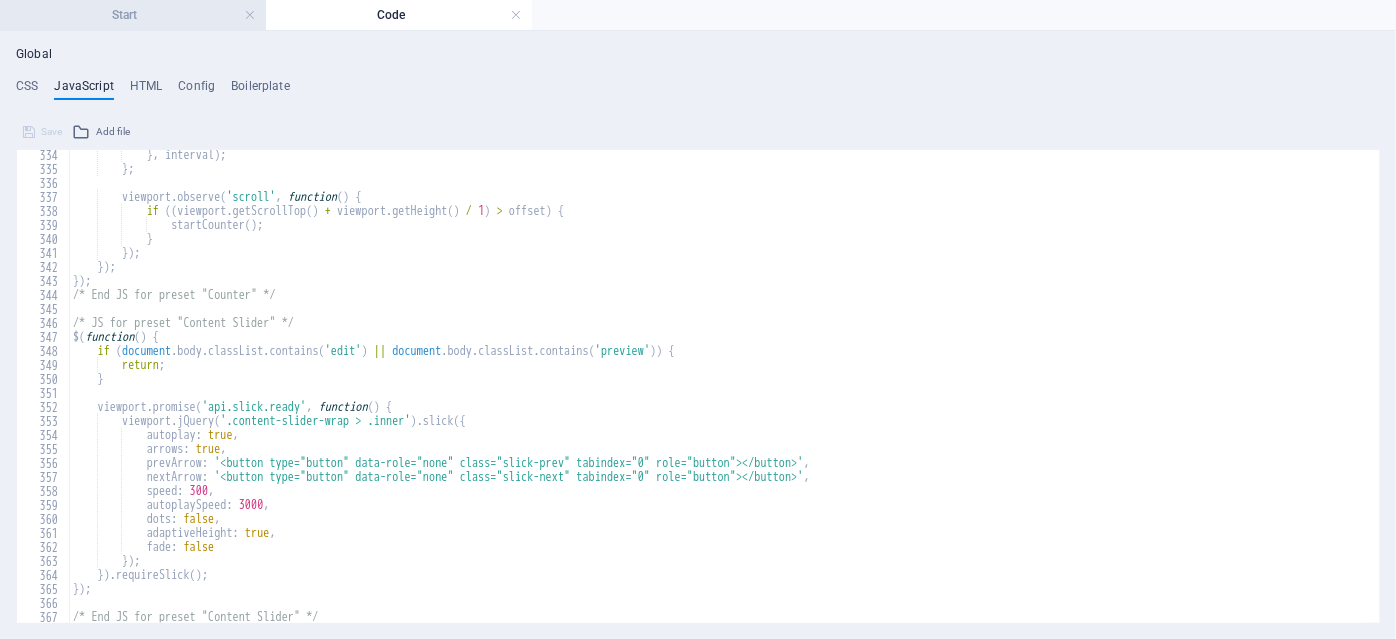 click on "Start" at bounding box center (133, 15) 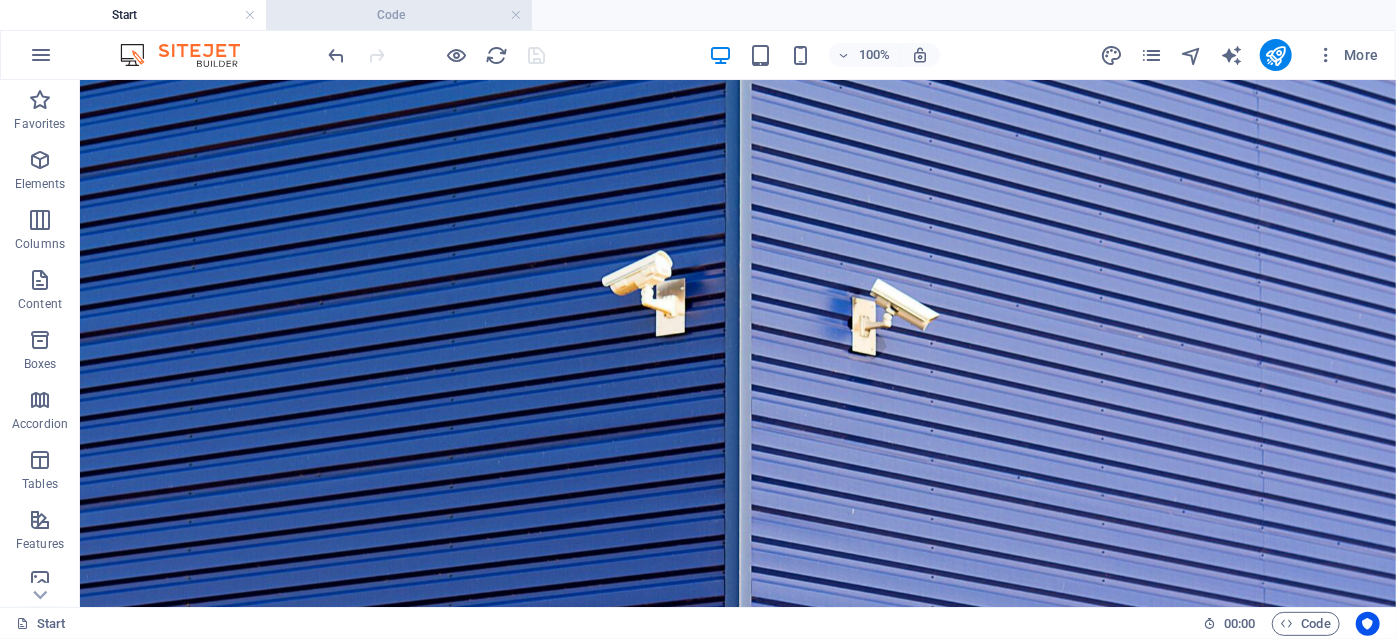 click on "Code" at bounding box center (399, 15) 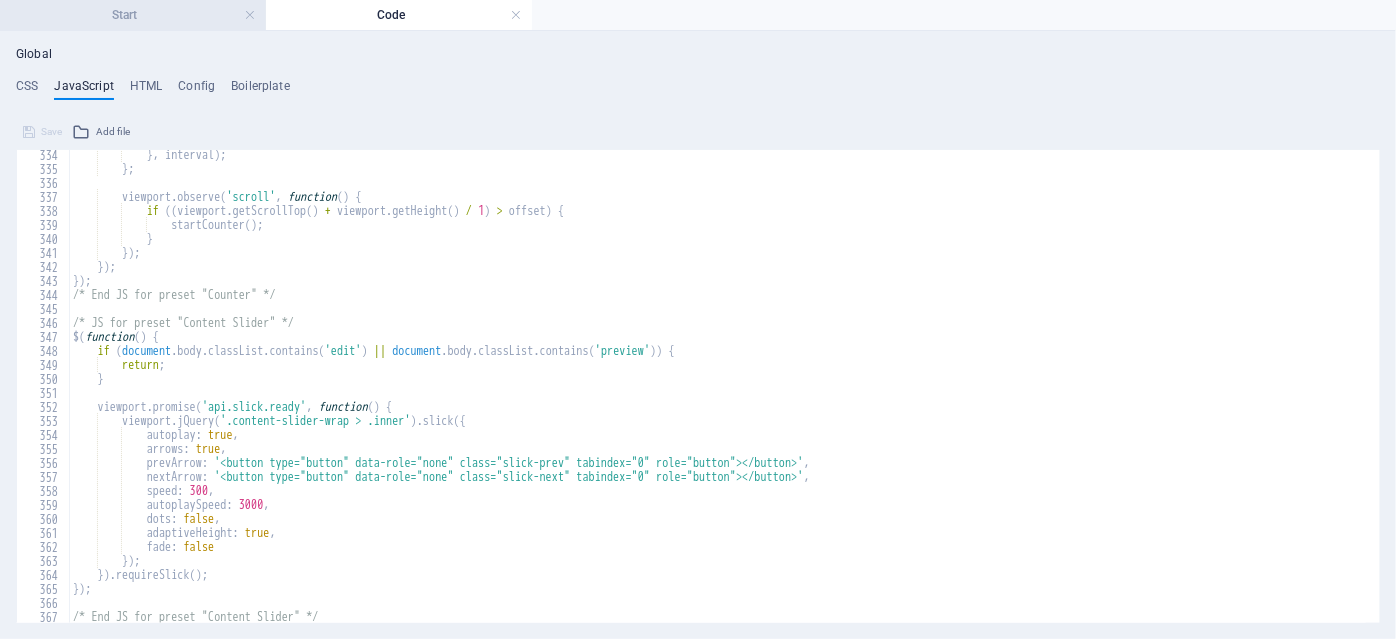 click on "Start" at bounding box center [133, 15] 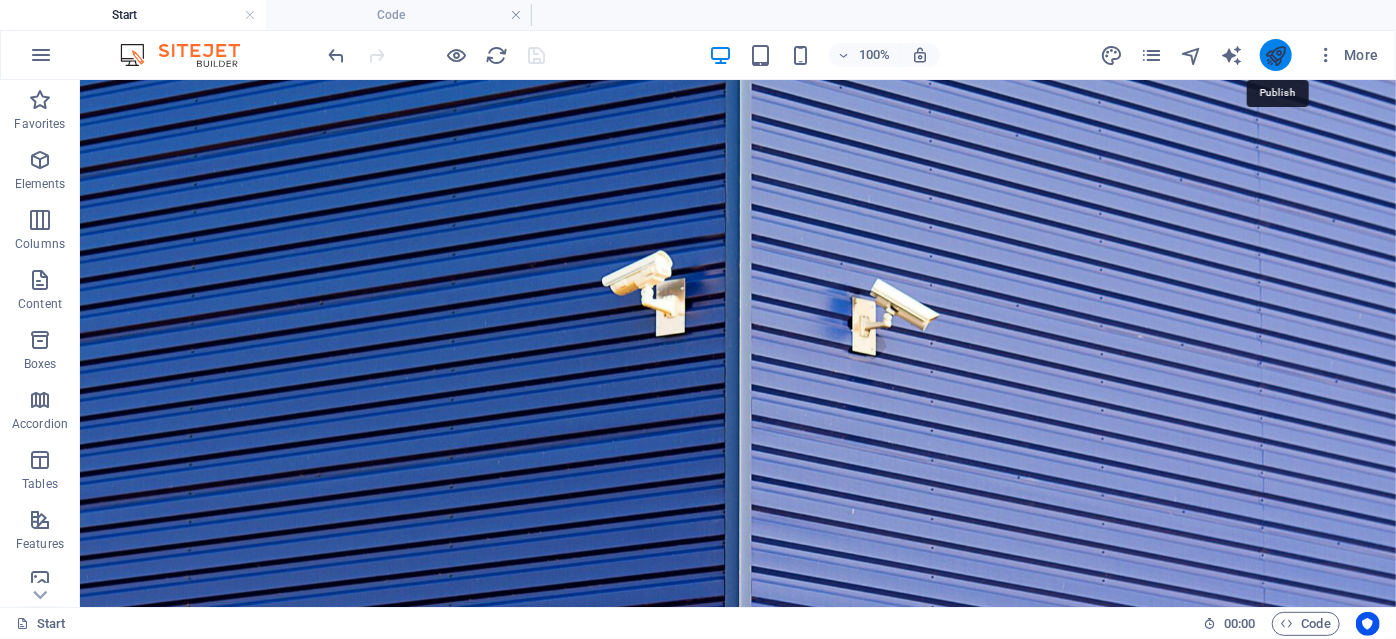 click at bounding box center (1275, 55) 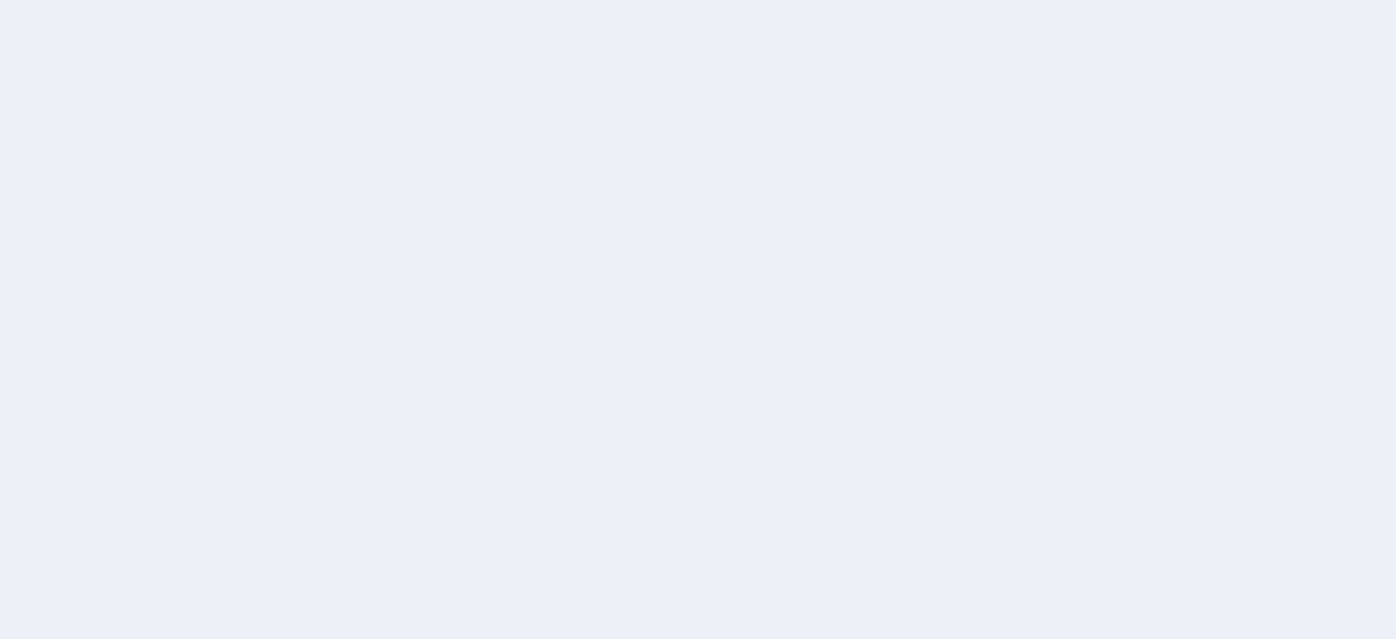 scroll, scrollTop: 0, scrollLeft: 0, axis: both 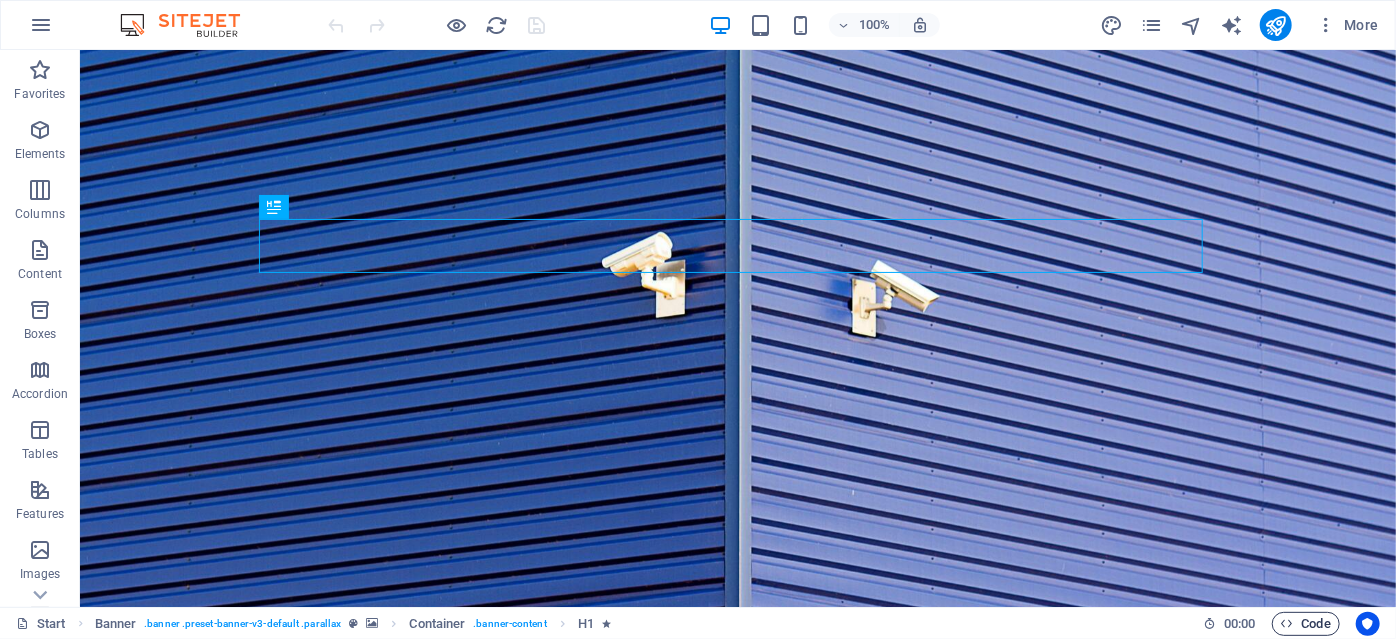 click at bounding box center (1287, 623) 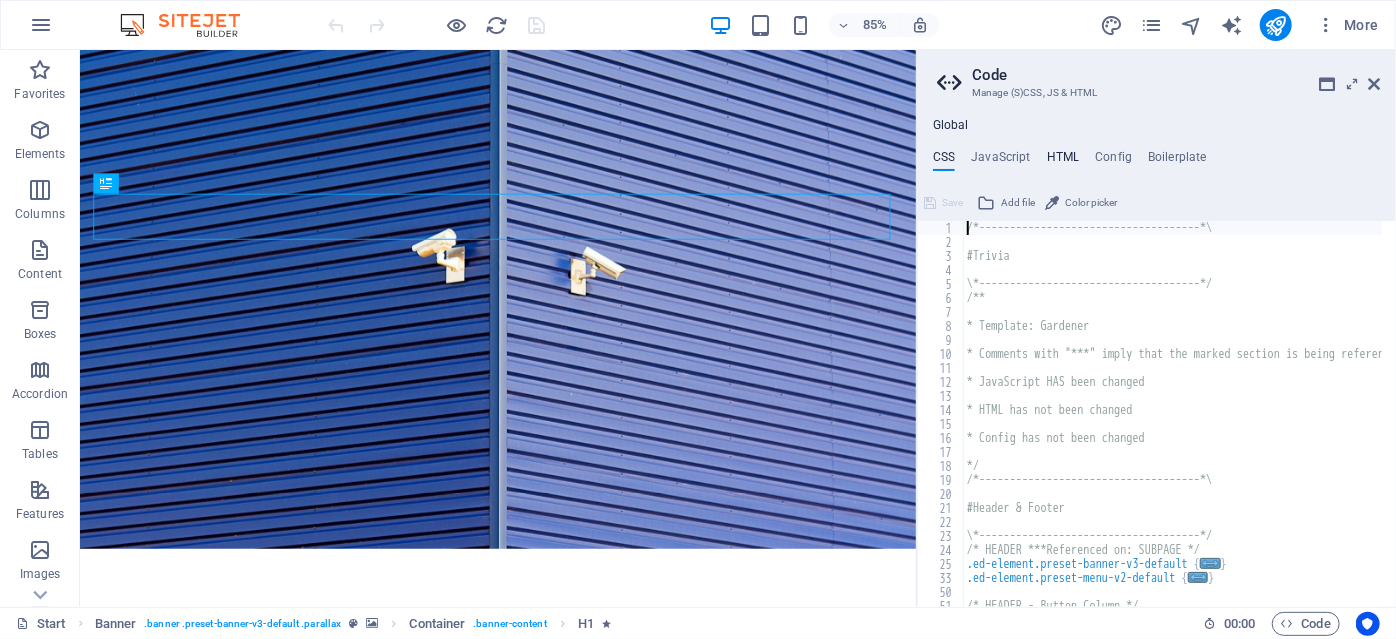 click on "HTML" at bounding box center (1063, 161) 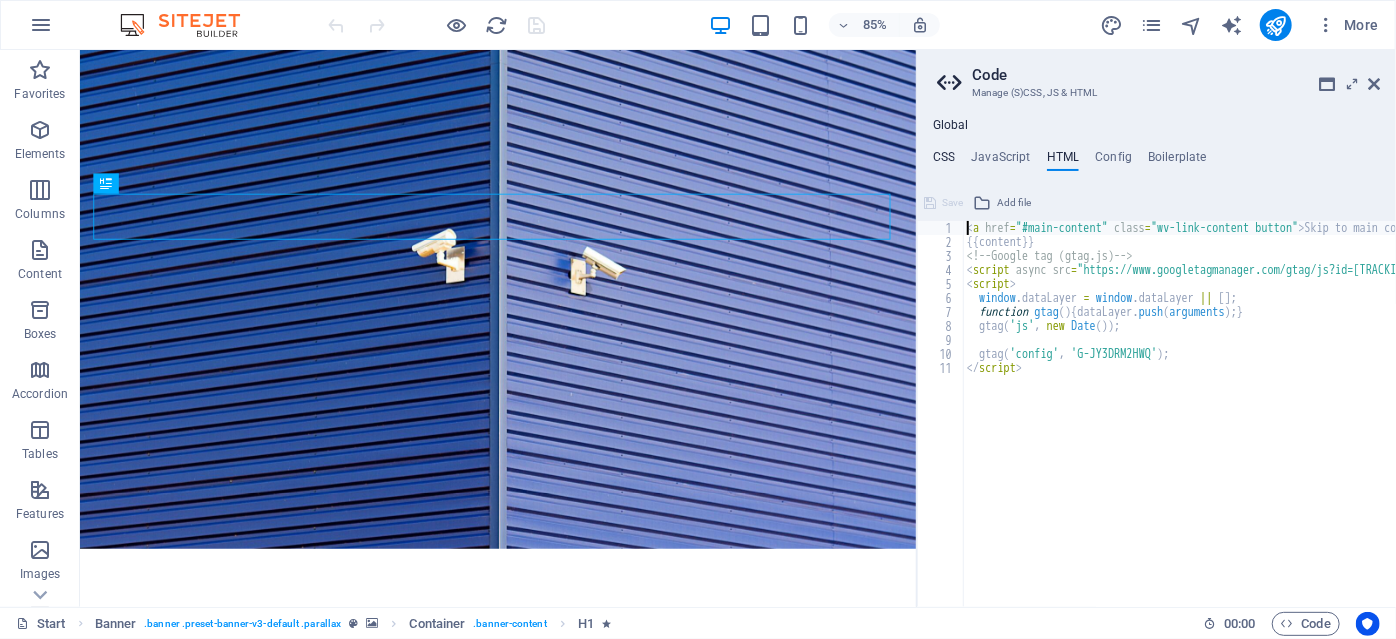 click on "CSS" at bounding box center (944, 161) 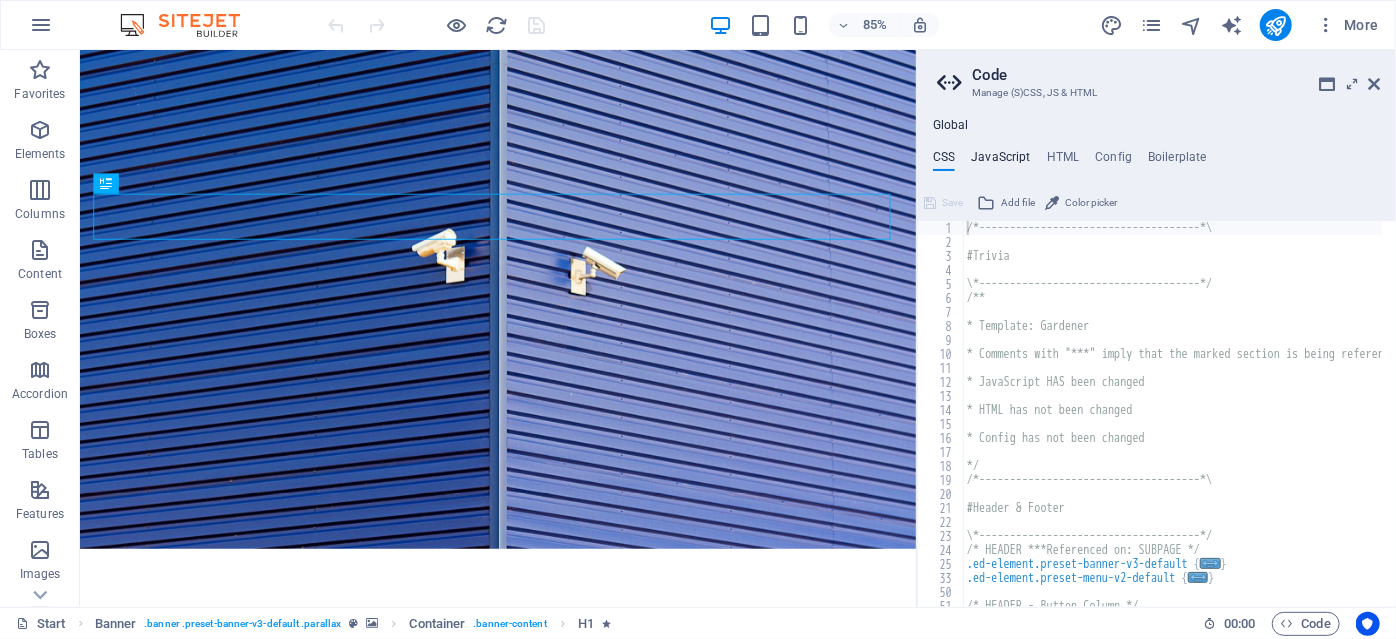 click on "JavaScript" at bounding box center (1000, 161) 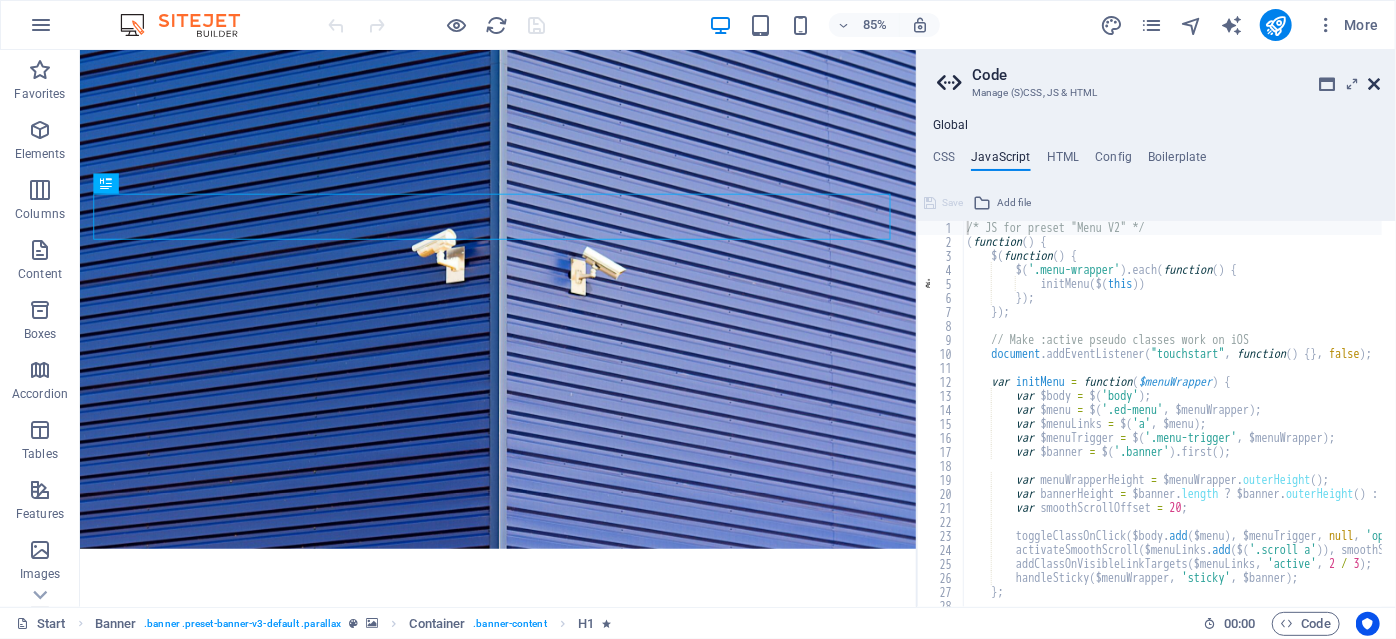 click at bounding box center (1374, 84) 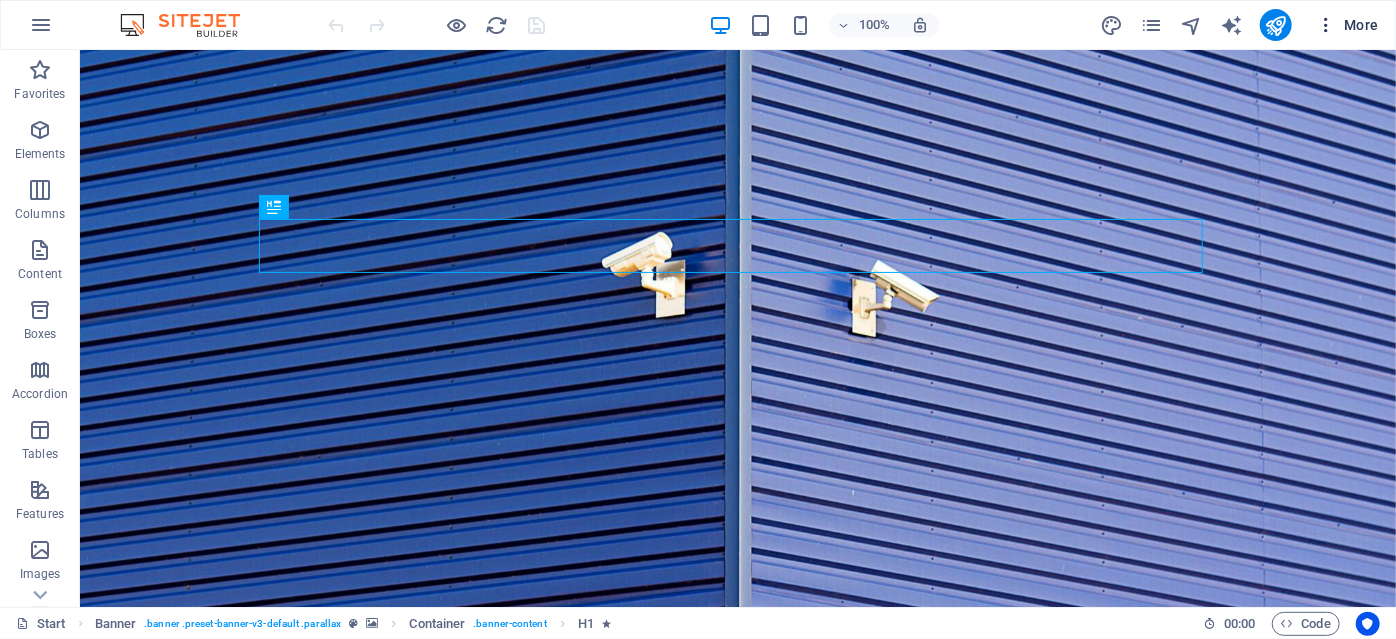 click at bounding box center (1326, 25) 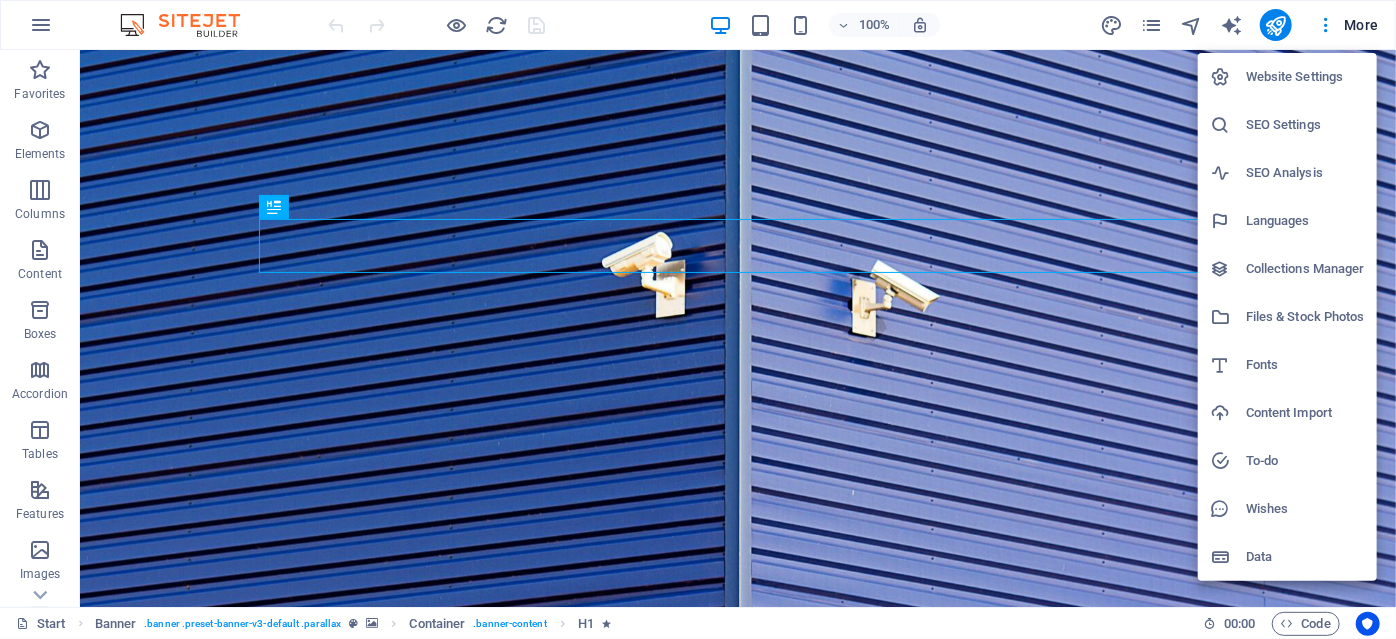 click on "SEO Settings" at bounding box center (1305, 125) 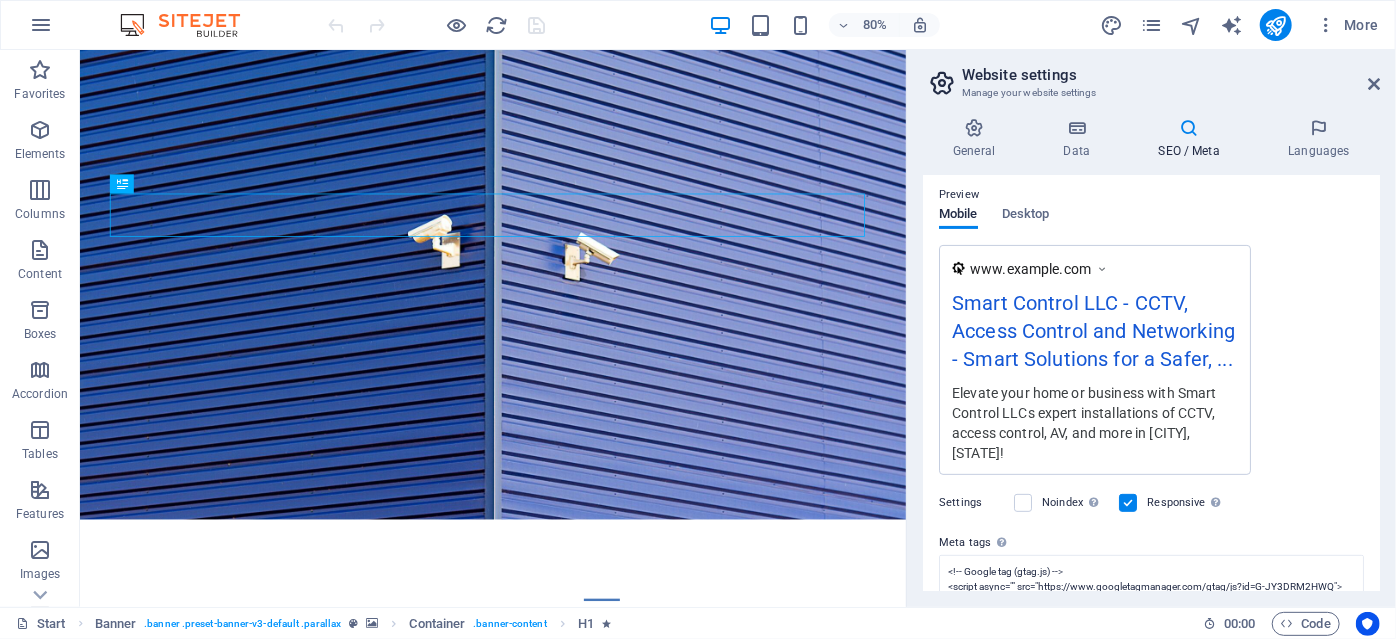 scroll, scrollTop: 434, scrollLeft: 0, axis: vertical 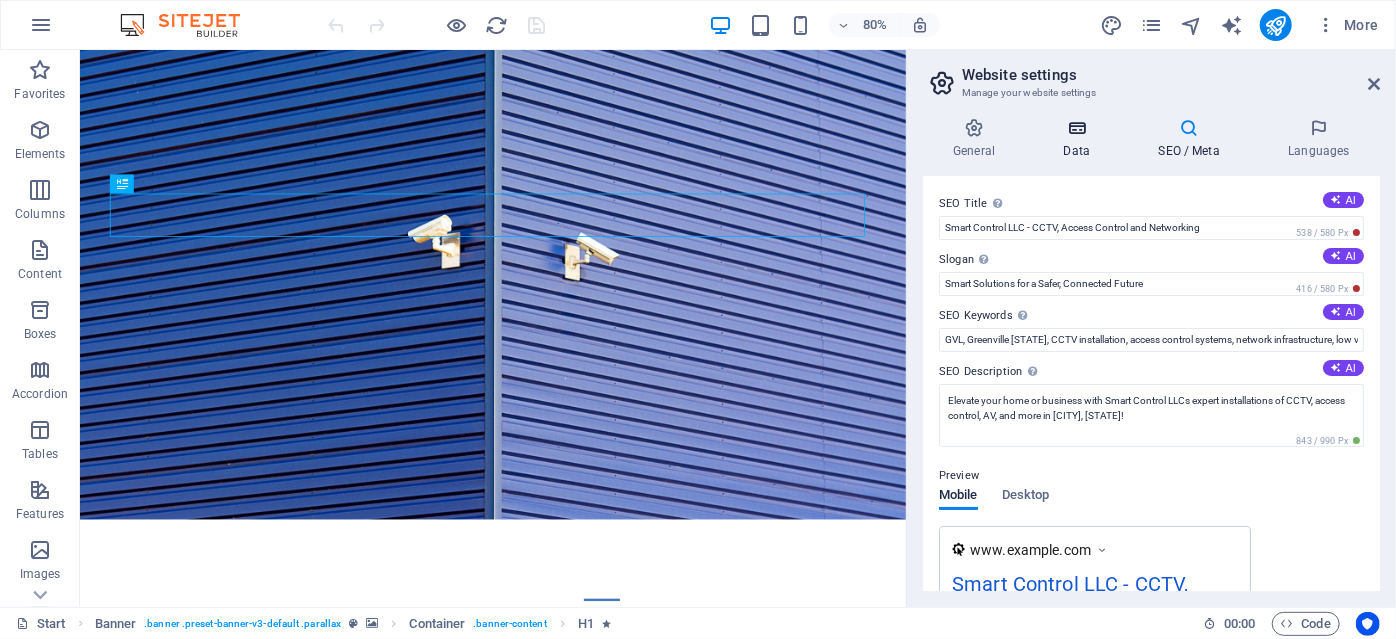 click at bounding box center [1076, 128] 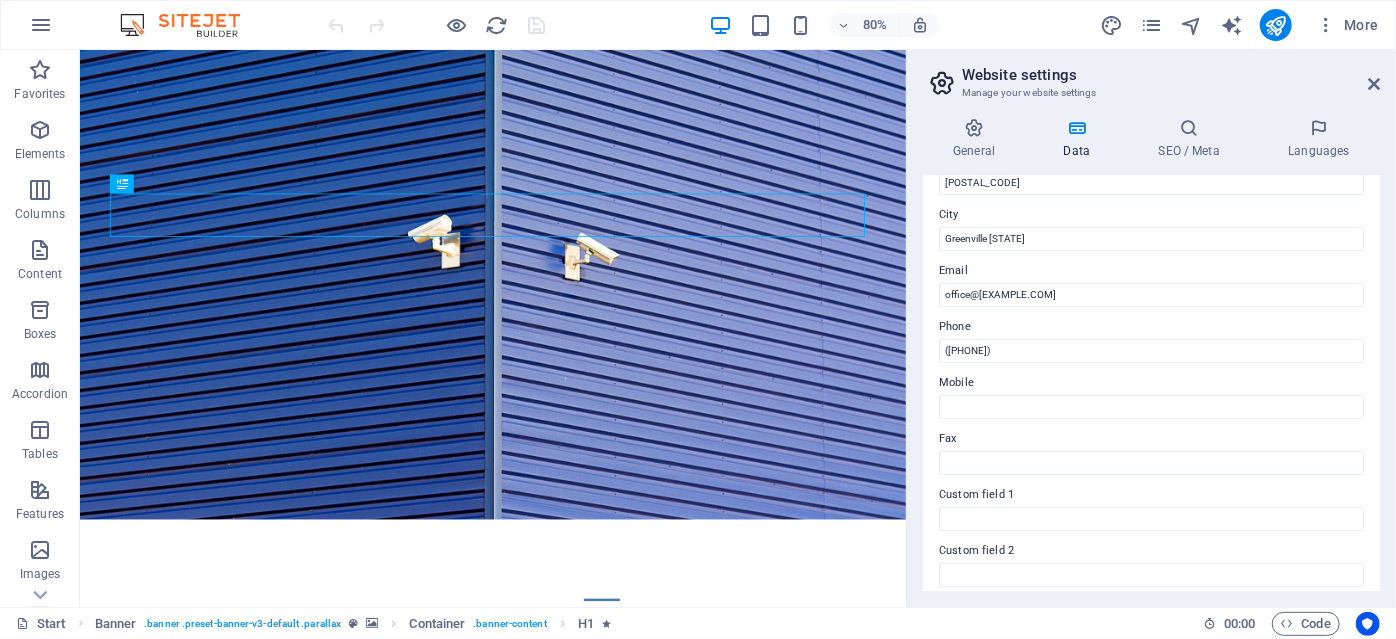 scroll, scrollTop: 142, scrollLeft: 0, axis: vertical 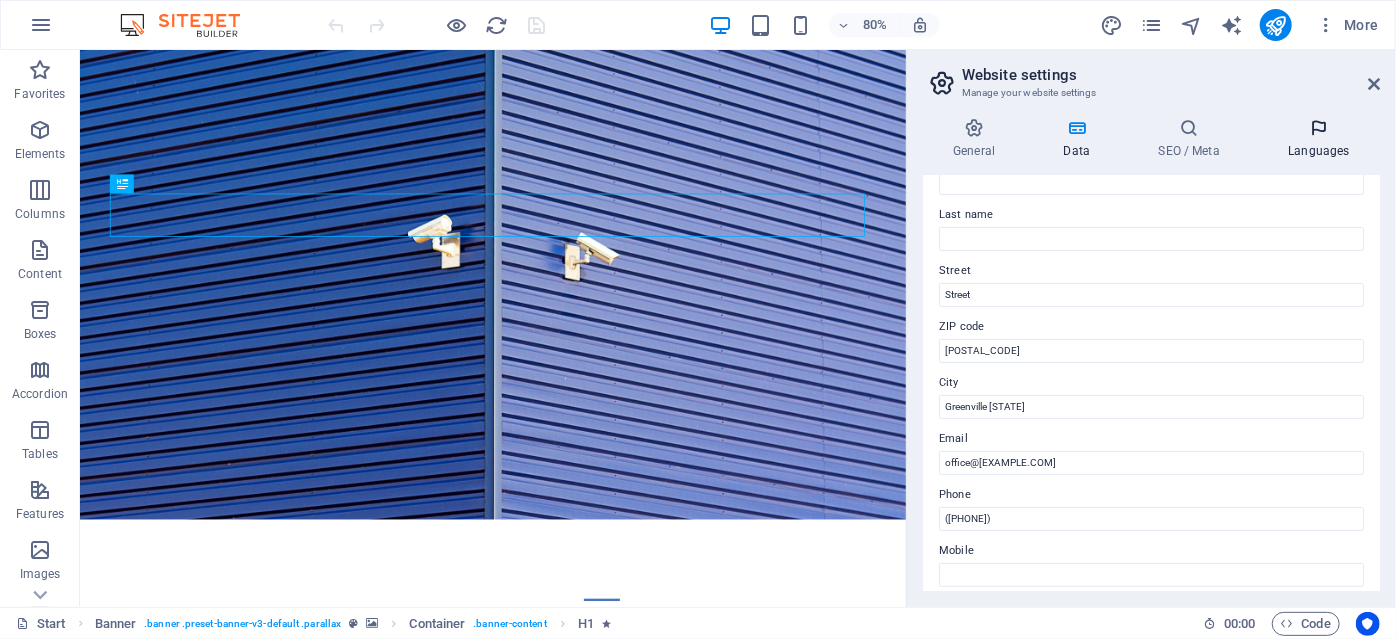 click at bounding box center (1319, 128) 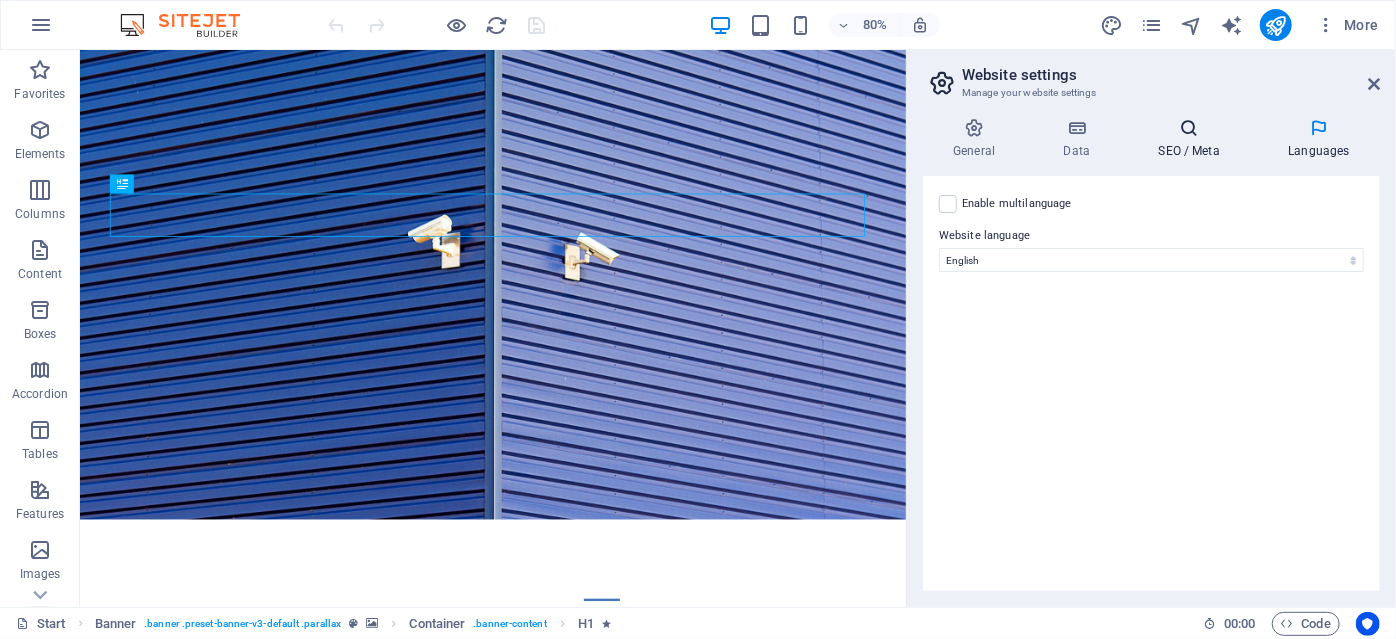 click on "SEO / Meta" at bounding box center (1193, 139) 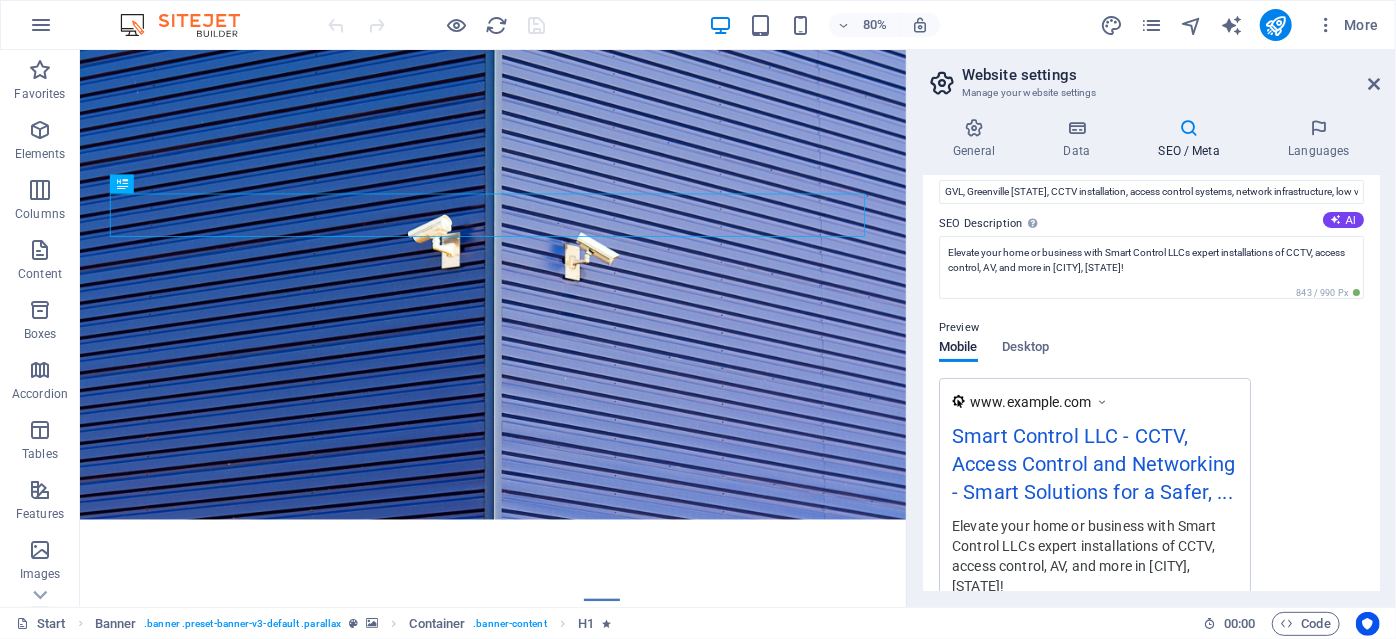 scroll, scrollTop: 434, scrollLeft: 0, axis: vertical 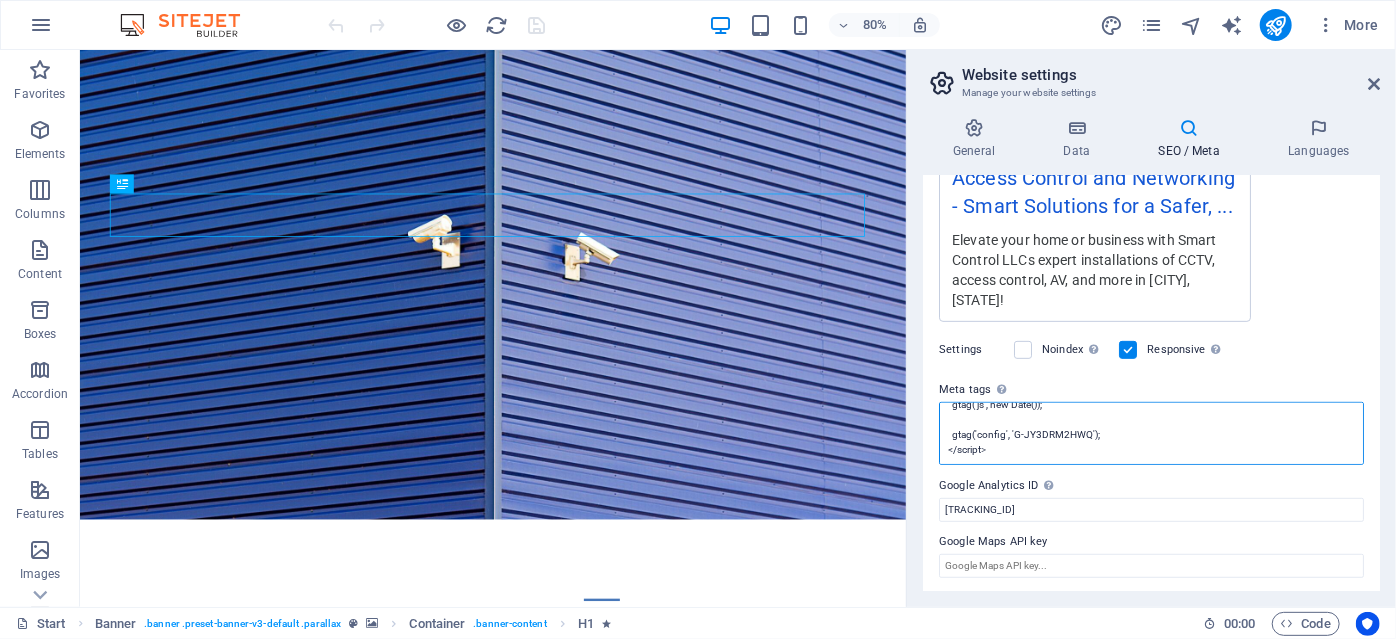 click on "<!-- Google tag (gtag.js) -->
<script async="" src="https://www.googletagmanager.com/gtag/js?id=G-JY3DRM2HWQ"></script>
<script>
window.dataLayer = window.dataLayer || [];
function gtag(){dataLayer.push(arguments);}
gtag('js', new Date());
gtag('config', 'G-JY3DRM2HWQ');
</script>" at bounding box center [1151, 433] 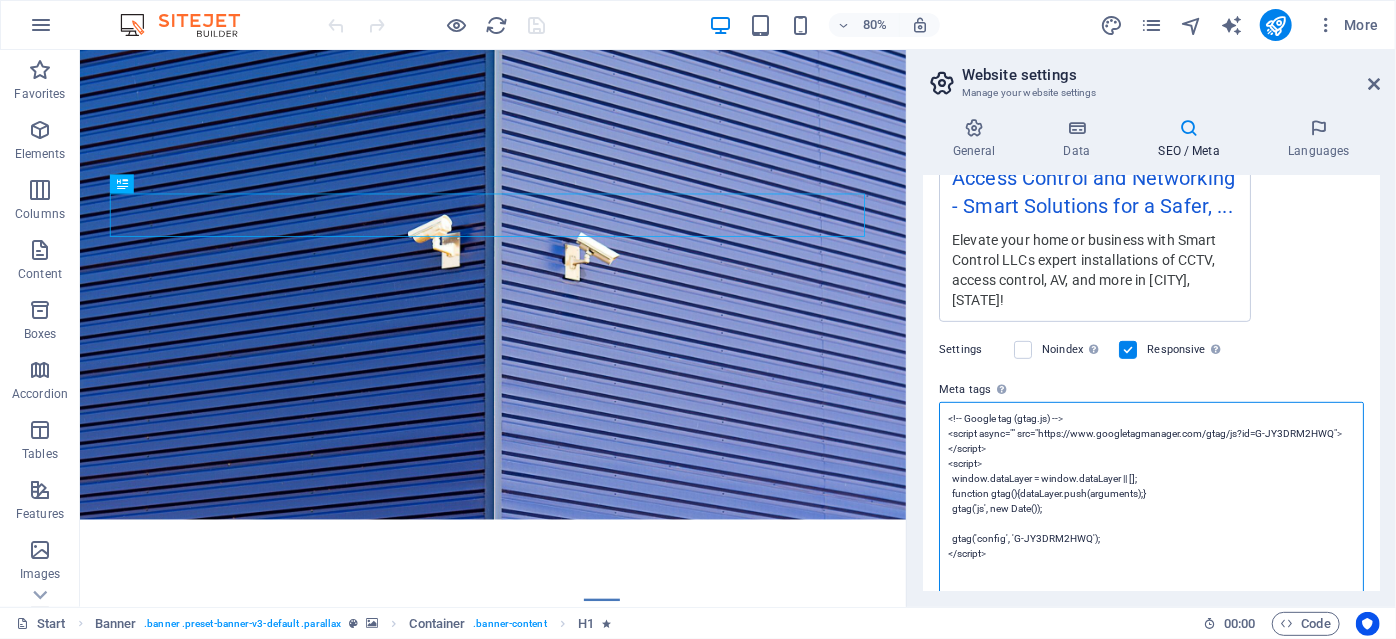 scroll, scrollTop: 0, scrollLeft: 0, axis: both 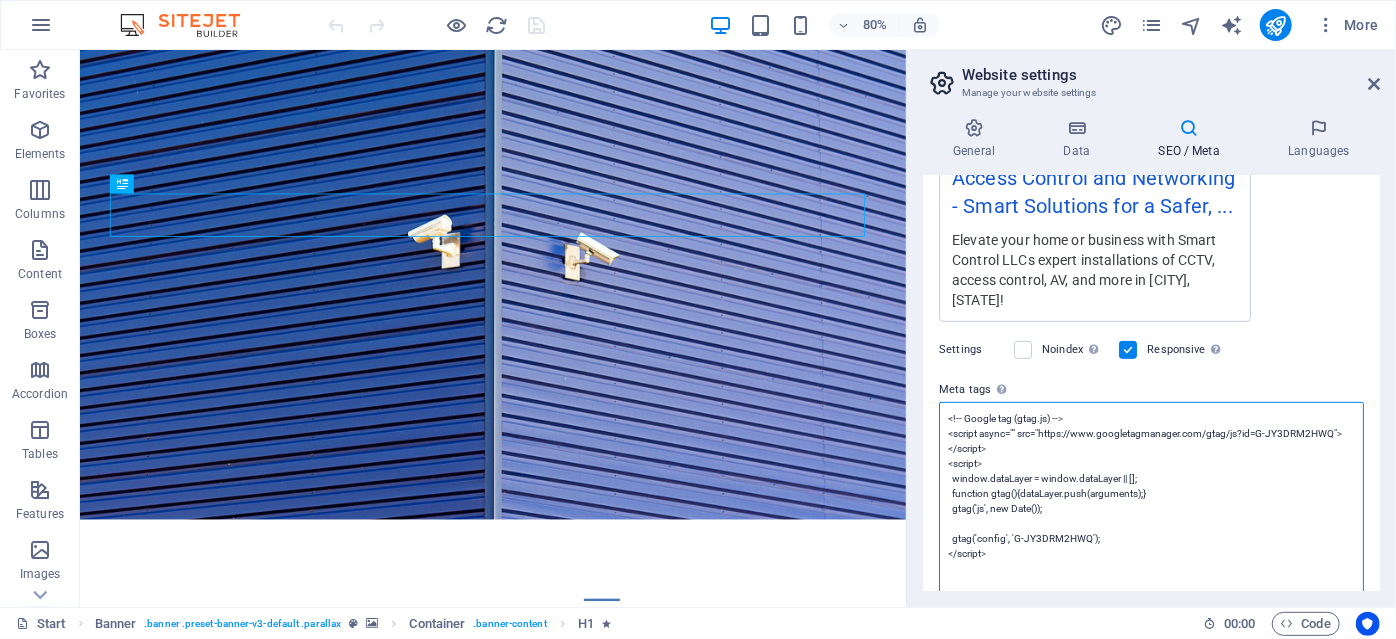 drag, startPoint x: 1004, startPoint y: 549, endPoint x: 931, endPoint y: 400, distance: 165.92166 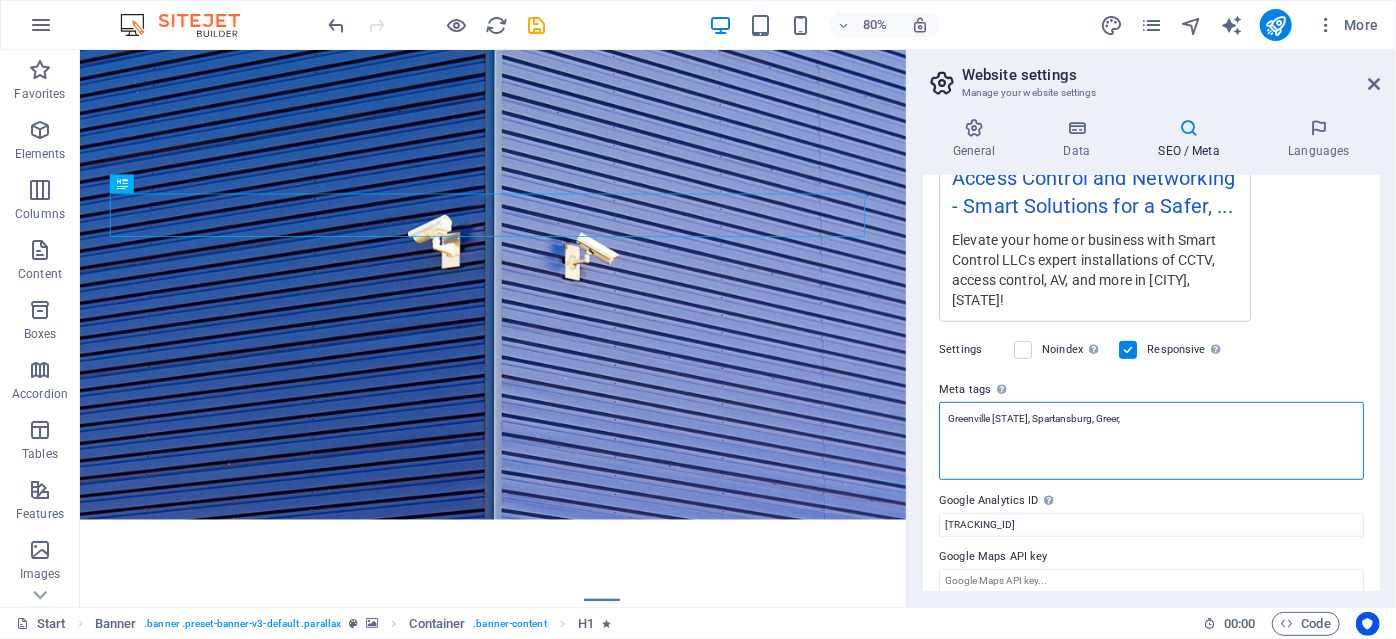 click on "Greenville [STATE], Spartansburg, Greer," at bounding box center (1151, 441) 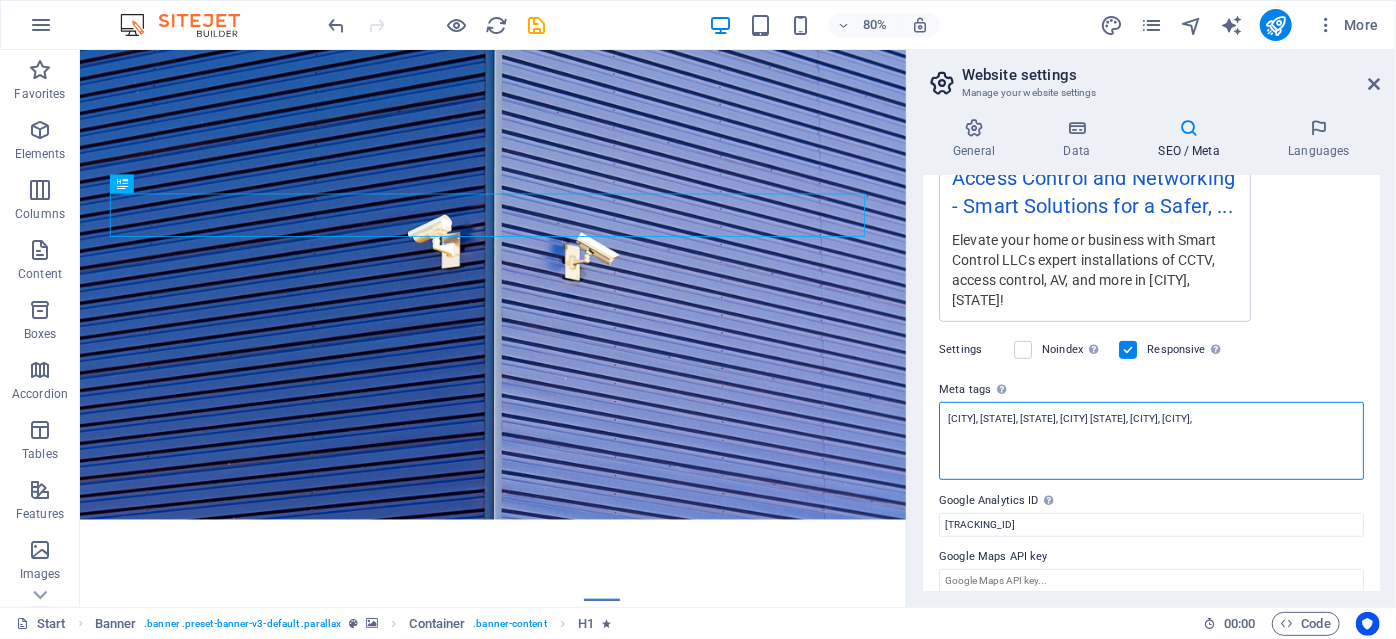 click on "[CITY], [STATE], [STATE], [CITY] [STATE], [CITY], [CITY]," at bounding box center (1151, 441) 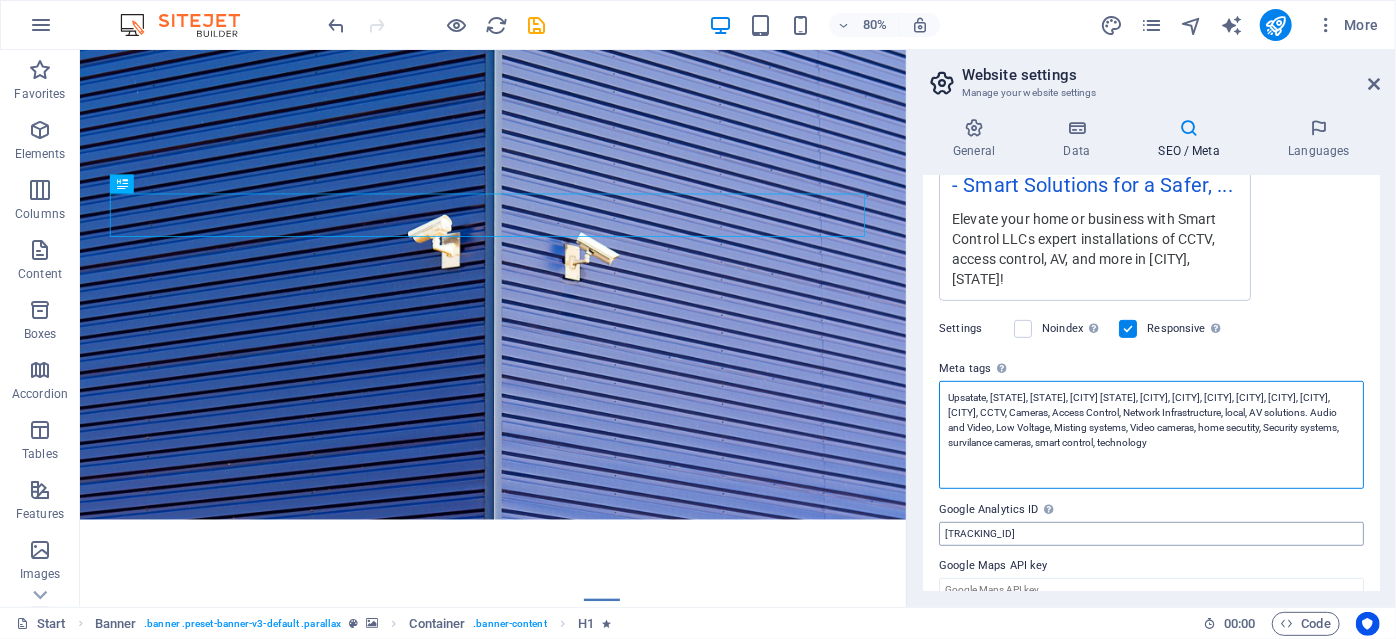 scroll, scrollTop: 456, scrollLeft: 0, axis: vertical 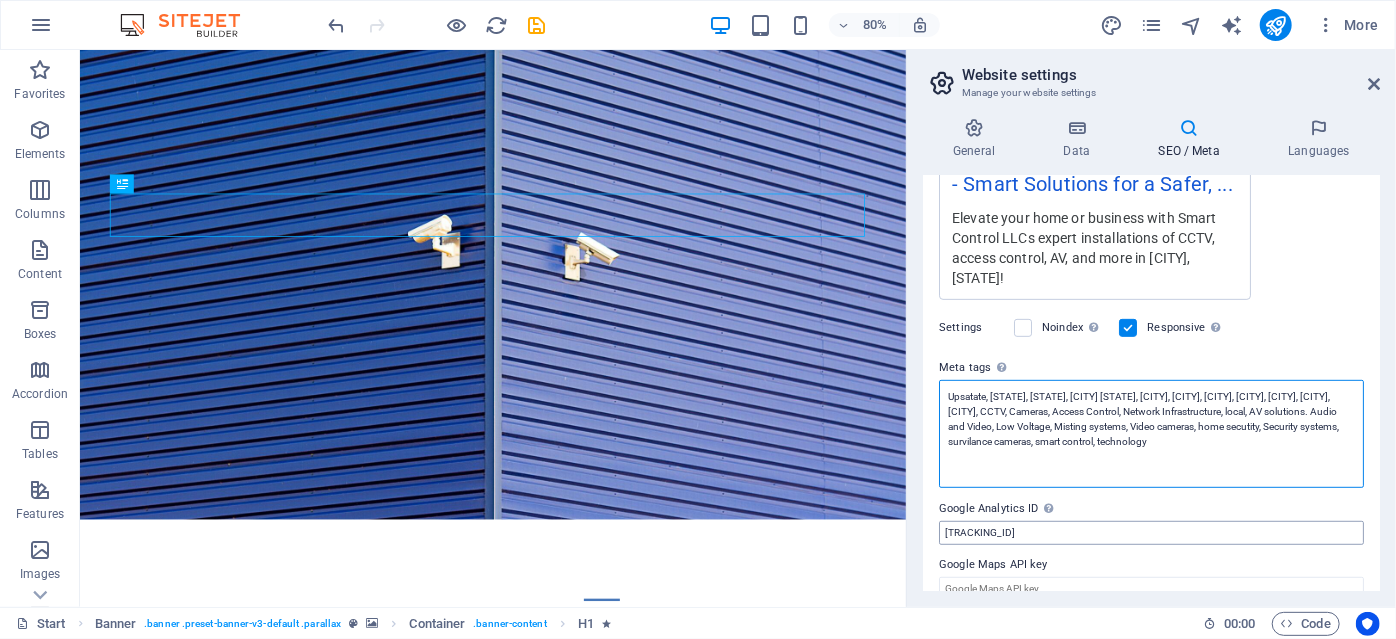type on "Upsatate, [STATE], [STATE], [CITY] [STATE], [CITY], [CITY], [CITY], [CITY], [CITY], [CITY], [CITY], CCTV, Cameras, Access Control, Network Infrastructure, local, AV solutions. Audio and Video, Low Voltage, Misting systems, Video cameras, home secutity, Security systems, survilance cameras, smart control, technology" 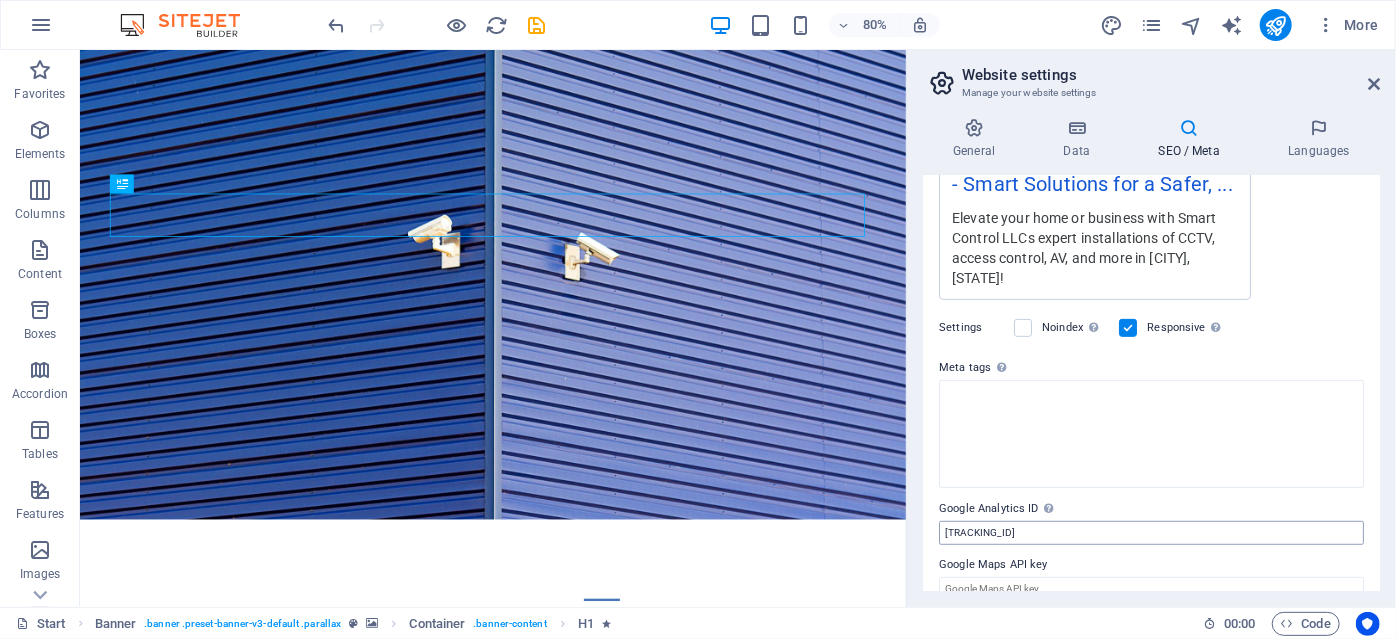 click on "SMART CONTROL LLC Start Favorites Elements Columns Content Boxes Accordion Tables Features Images Slider Header Footer Forms Marketing Collections
Drag here to replace the existing content. Press “Ctrl” if you want to create a new element.
H1   Banner   Container   H3   Spacer   Image   Banner   Menu Bar   Container   Container   H3   Preset   Container   Container   Preset 80% More Start Banner . banner .preset-banner-v3-default .parallax Container . banner-content H1 00 : 00 Code Website settings Manage your website settings  General  Data  SEO / Meta  Languages Website name smartcontrolllc.com Logo Drag files here, click to choose files or select files from Files or our free stock photos & videos Select files from the file manager, stock photos, or upload file(s) Upload Favicon Drag files here, click to choose files or select files from Files or our free stock photos & videos Upload Upload AI" at bounding box center [698, 319] 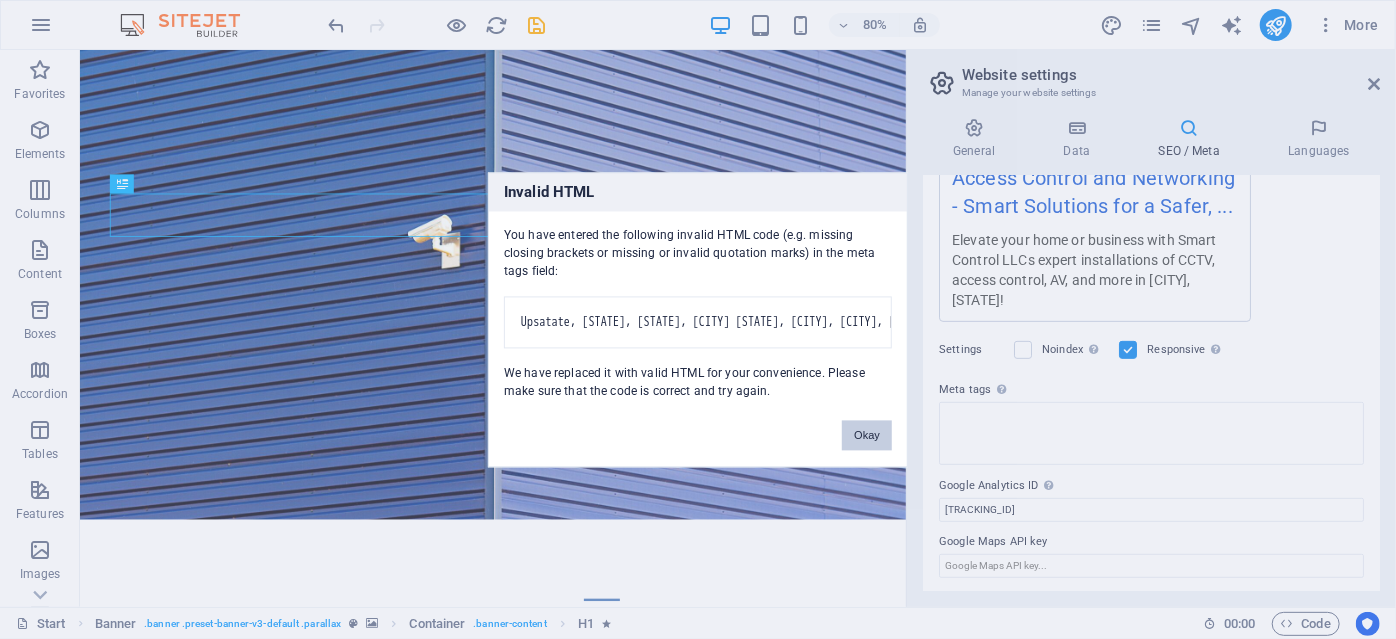 click on "Okay" at bounding box center (867, 435) 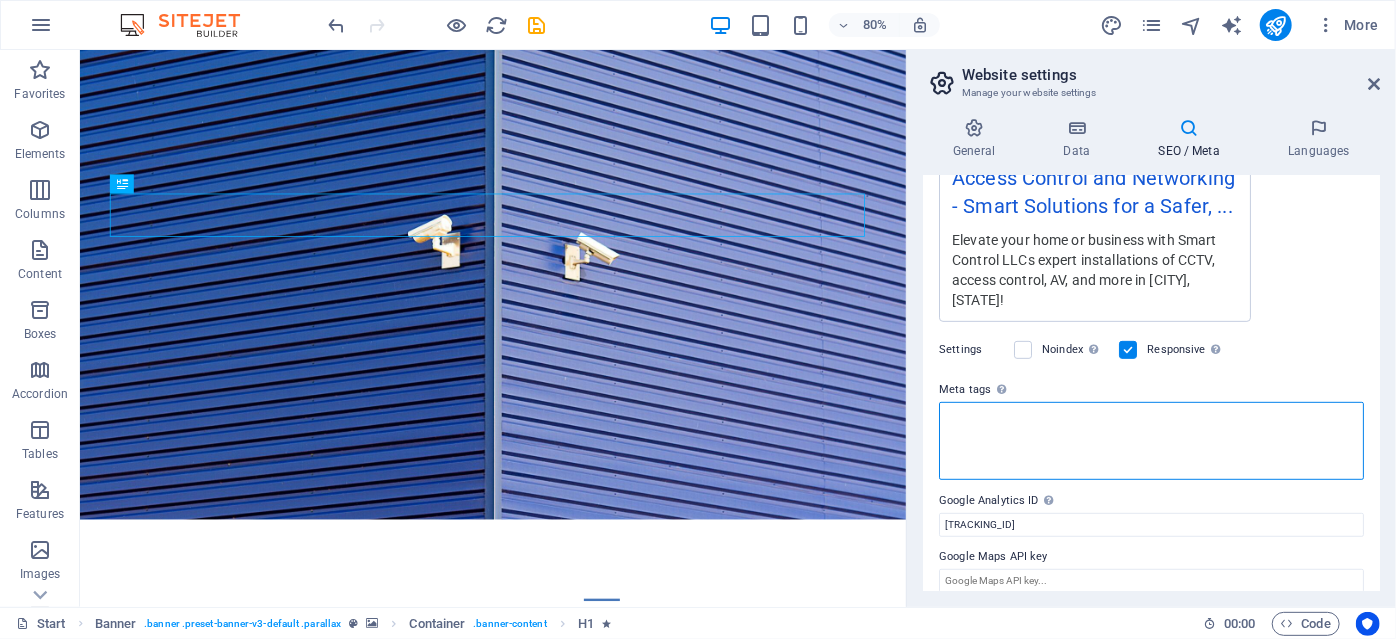 click on "Meta tags Enter HTML code here that will be placed inside the  tags of your website. Please note that your website may not function if you include code with errors." at bounding box center [1151, 441] 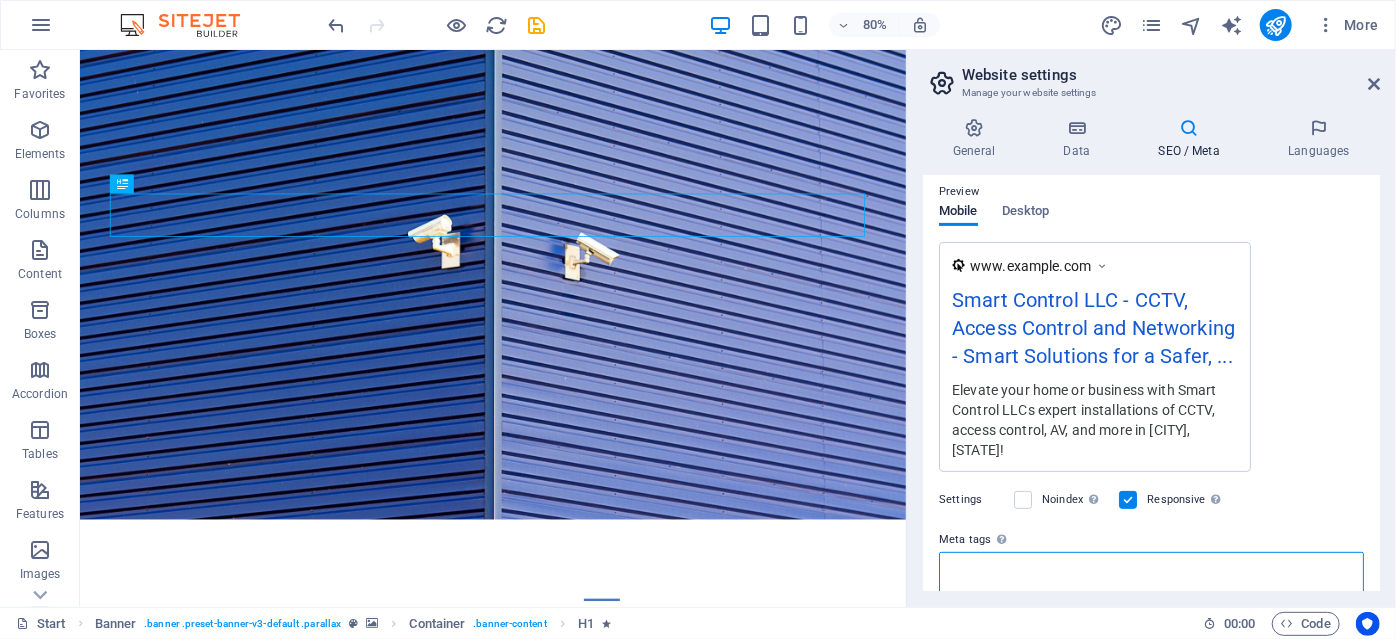 scroll, scrollTop: 346, scrollLeft: 0, axis: vertical 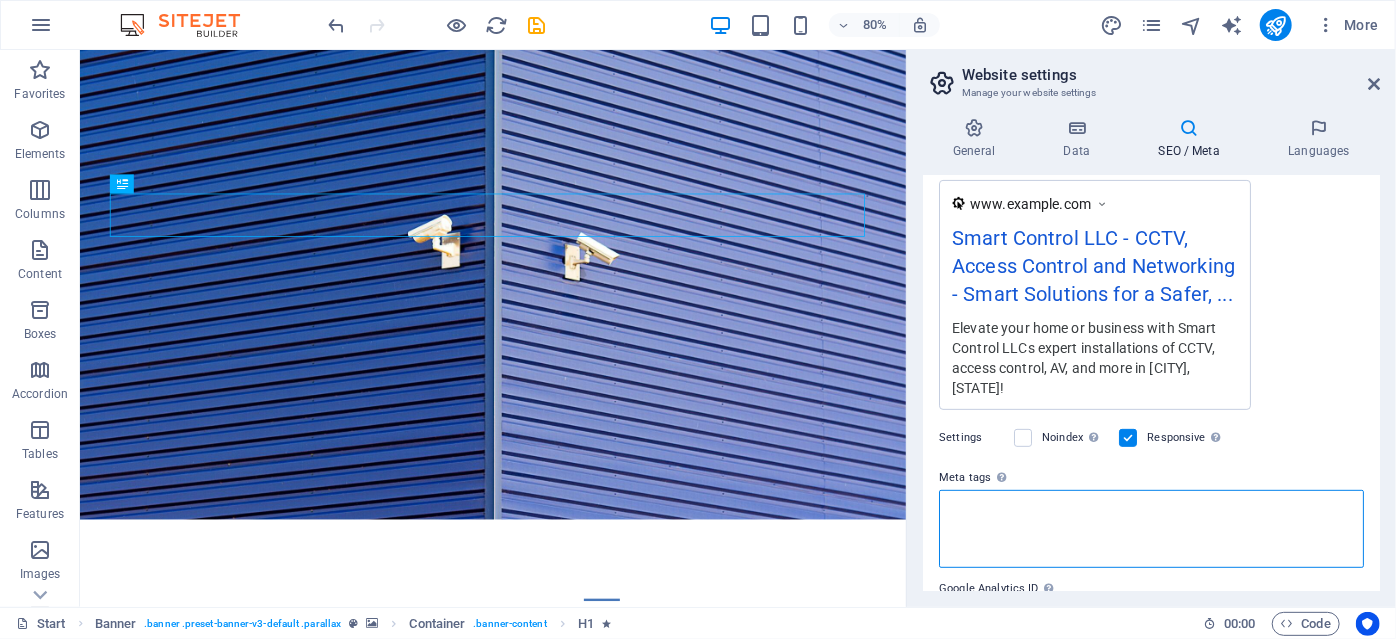 paste on "<meta name='description'>" 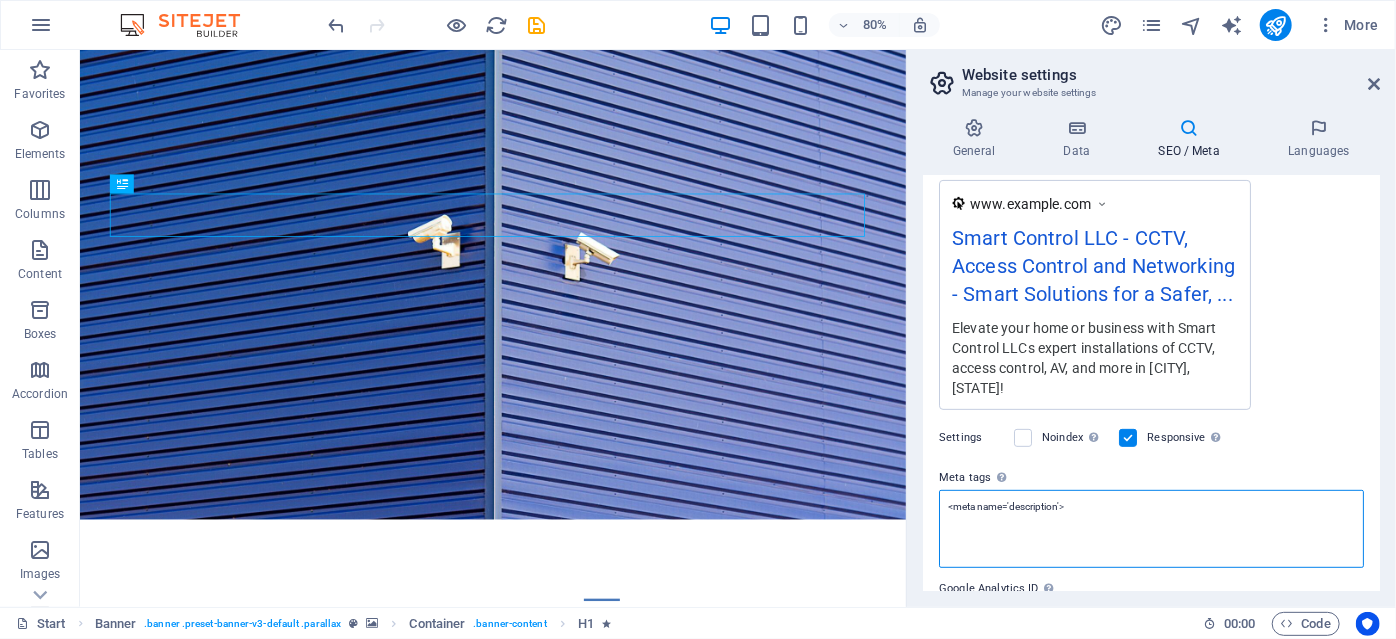 scroll, scrollTop: 449, scrollLeft: 0, axis: vertical 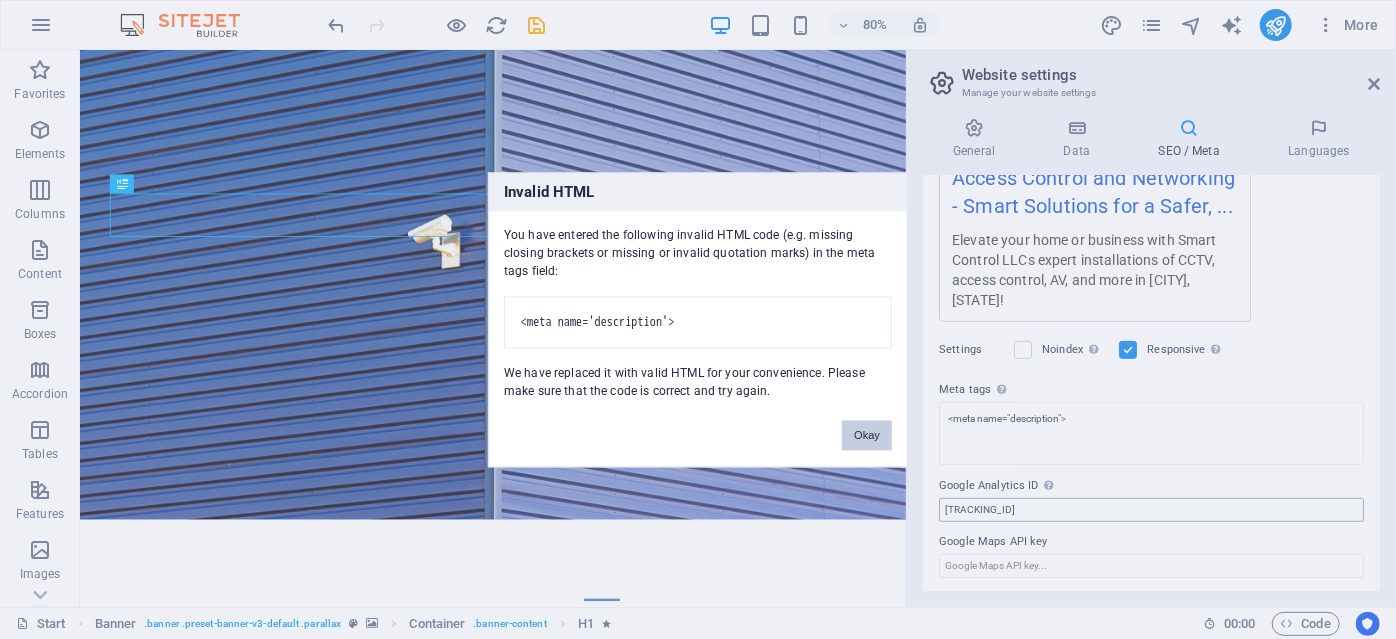 click on "SMART CONTROL LLC Start Favorites Elements Columns Content Boxes Accordion Tables Features Images Slider Header Footer Forms Marketing Collections
Drag here to replace the existing content. Press “Ctrl” if you want to create a new element.
H1   Banner   Container   H3   Spacer   Image   Banner   Menu Bar   Container   Container   H3   Preset   Container   Container   Preset 80% More Start Banner . banner .preset-banner-v3-default .parallax Container . banner-content H1 00 : 00 Code Website settings Manage your website settings  General  Data  SEO / Meta  Languages Website name smartcontrolllc.com Logo Drag files here, click to choose files or select files from Files or our free stock photos & videos Select files from the file manager, stock photos, or upload file(s) Upload Favicon Drag files here, click to choose files or select files from Files or our free stock photos & videos Upload Upload AI" at bounding box center [698, 319] 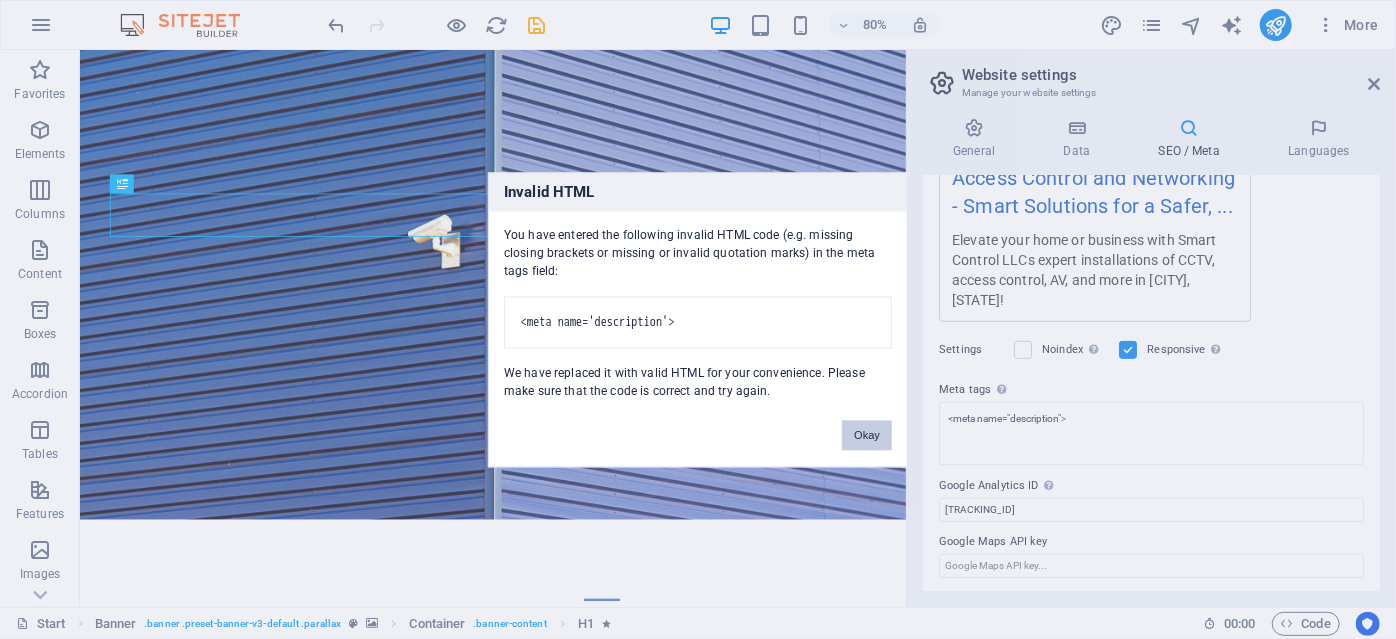click on "Okay" at bounding box center [867, 435] 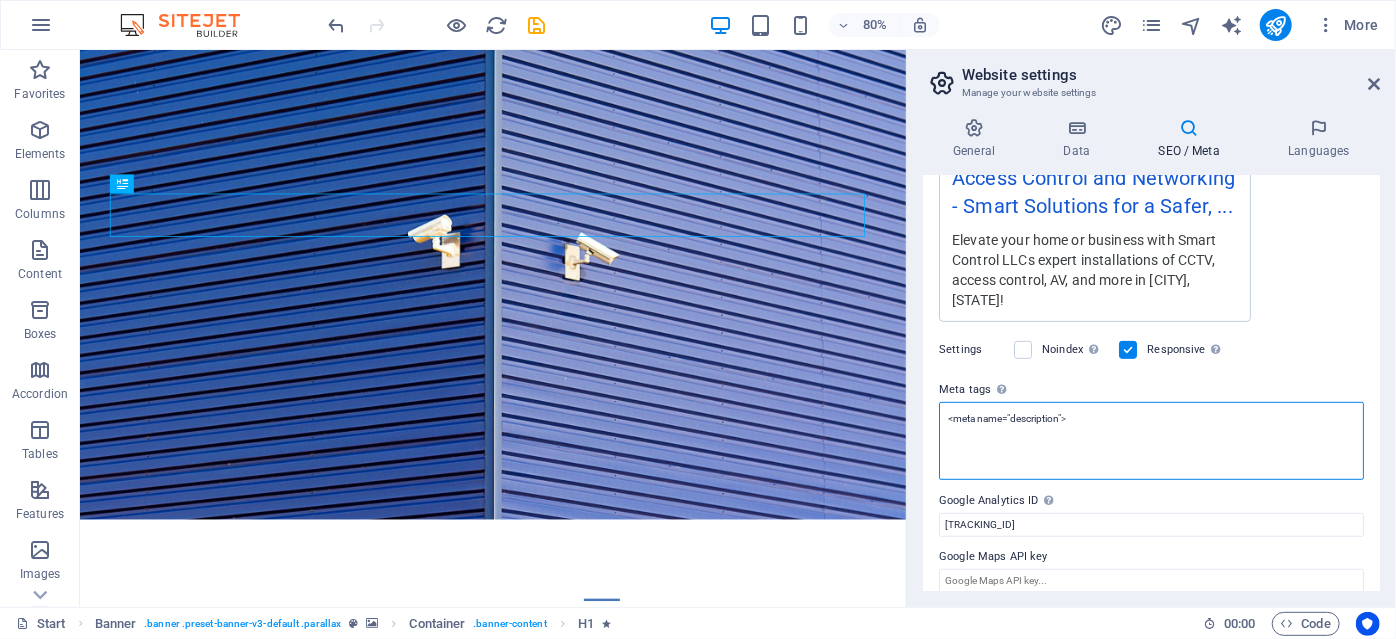 click on "<meta name="description">" at bounding box center [1151, 441] 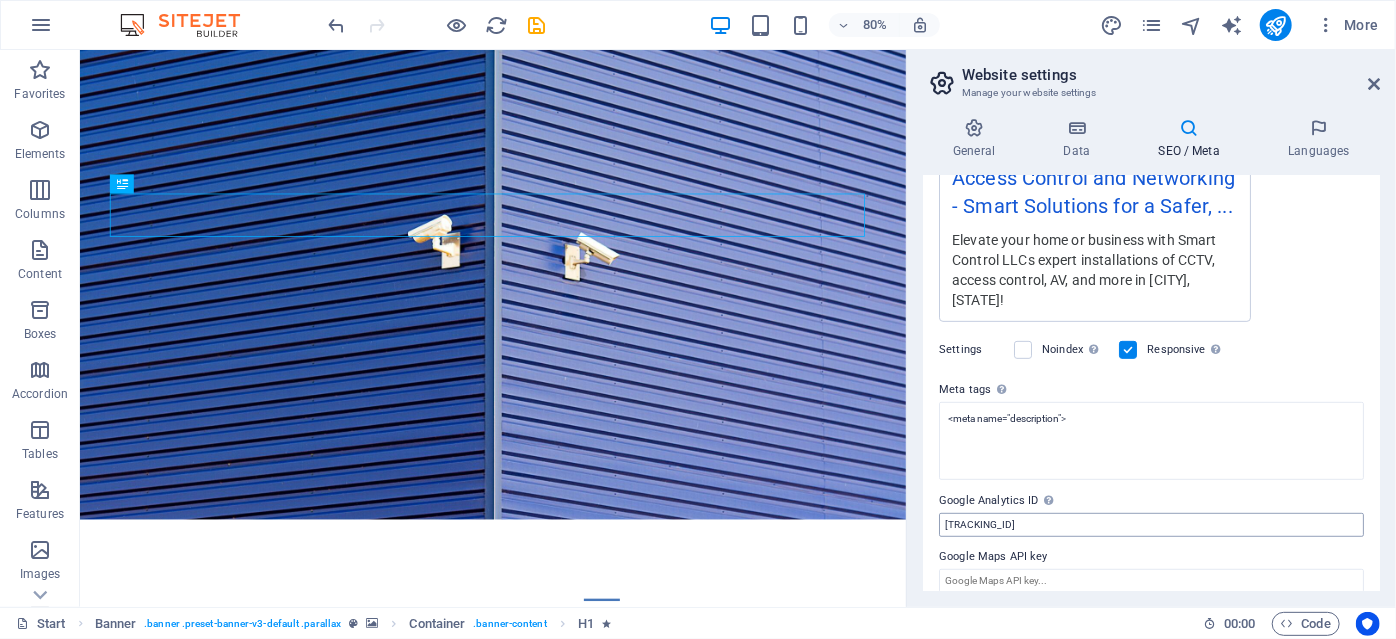 click on "SMART CONTROL LLC Start Favorites Elements Columns Content Boxes Accordion Tables Features Images Slider Header Footer Forms Marketing Collections
Drag here to replace the existing content. Press “Ctrl” if you want to create a new element.
H1   Banner   Container   H3   Spacer   Image   Banner   Menu Bar   Container   H3   Preset   Container   Container   Preset 80% More Start Banner . banner .preset-banner-v3-default .parallax Container . banner-content H1 00 : 00 Code Website settings Manage your website settings  General  Data  SEO / Meta  Languages Website name smartcontrolllc.com Logo Drag files here, click to choose files or select files from Files or our free stock photos & videos Select files from the file manager, stock photos, or upload file(s) Upload Favicon Drag files here, click to choose files or select files from Files or our free stock photos & videos Upload Upload Company Street" at bounding box center (698, 319) 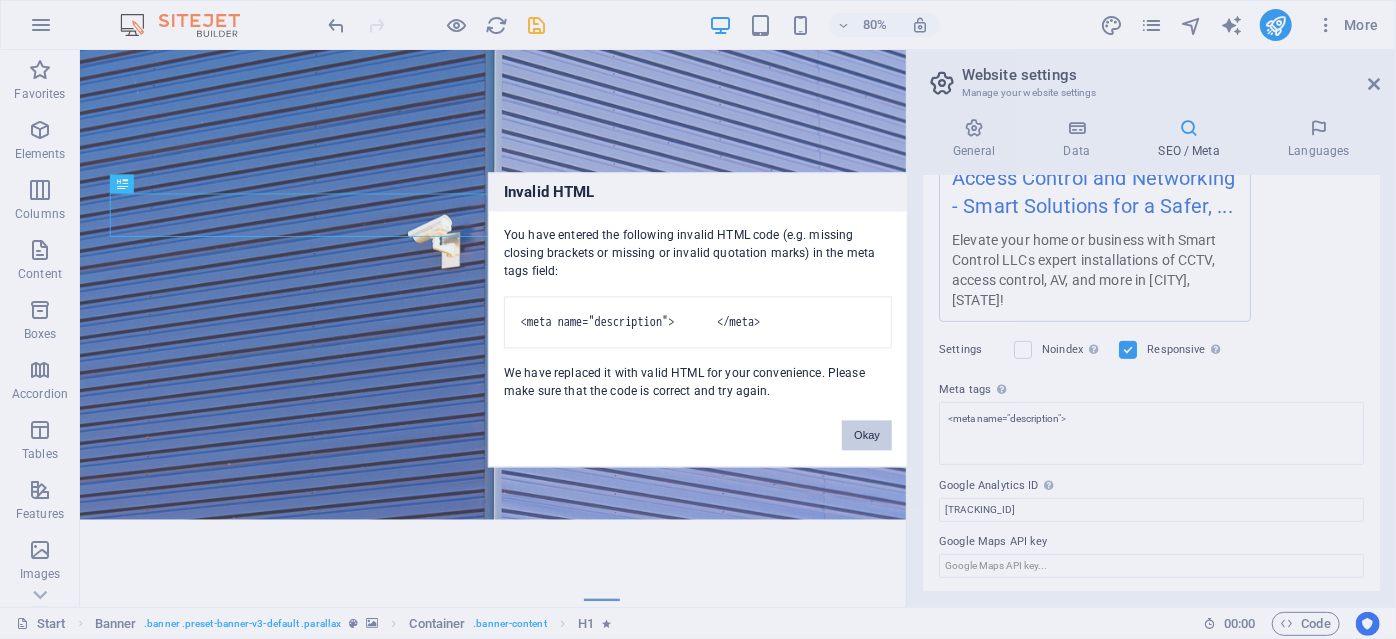 click on "Okay" at bounding box center (867, 435) 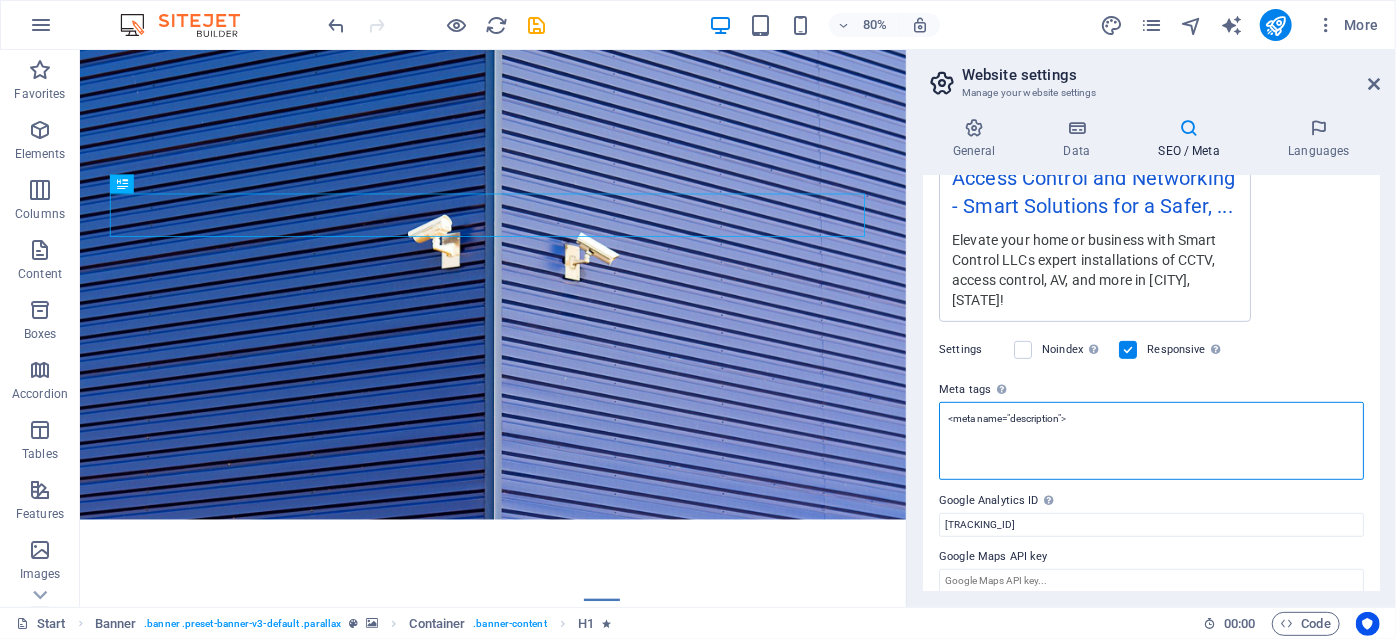 paste on "content="Smart Control LLC is a trusted low voltage contractor in Greenville, [STATE], specializing in CCTV installation, access control systems, network infrastructure, and technology upgrades for homes and businesses." />" 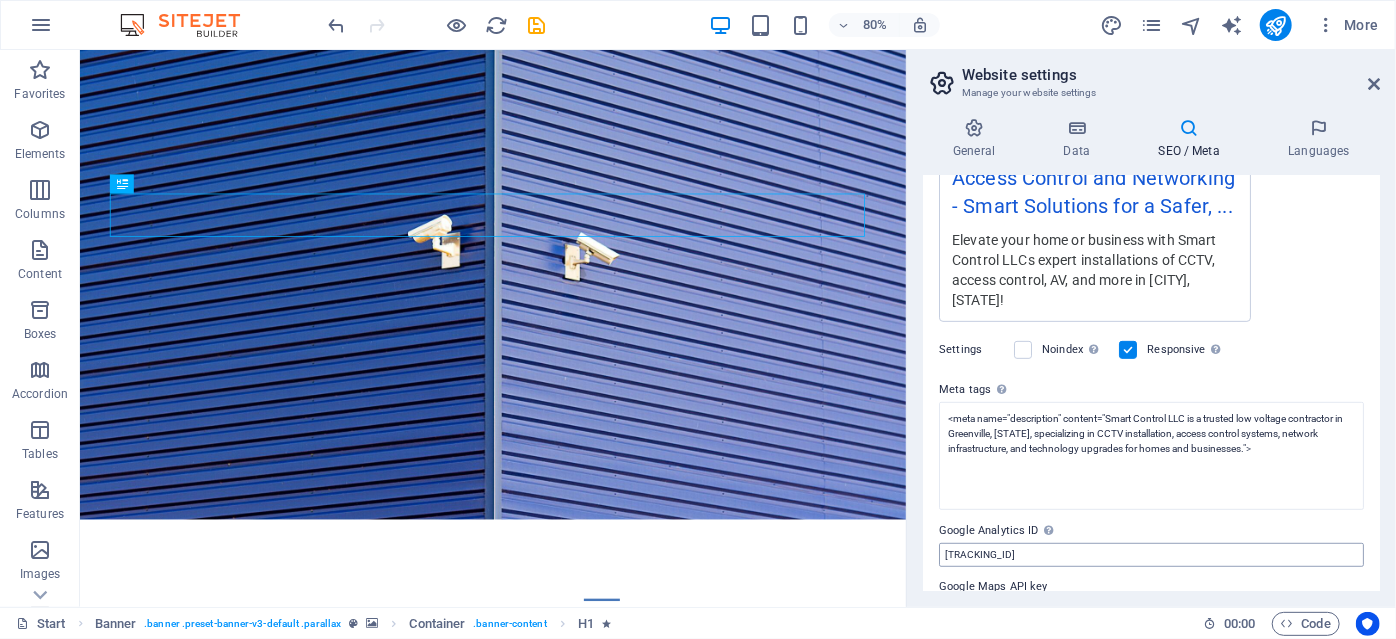 click on "SMART CONTROL LLC Start Favorites Elements Columns Content Boxes Accordion Tables Features Images Slider Header Footer Forms Marketing Collections
Drag here to replace the existing content. Press “Ctrl” if you want to create a new element.
H1   Banner   Container   H3   Spacer   Image   Banner   Menu Bar   Container   H3   Preset   Container   Container   Preset 80% More Start Banner . banner .preset-banner-v3-default .parallax Container . banner-content H1 00 : 00 Code Website settings Manage your website settings  General  Data  SEO / Meta  Languages Website name smartcontrolllc.com Logo Drag files here, click to choose files or select files from Files or our free stock photos & videos Select files from the file manager, stock photos, or upload file(s) Upload Favicon Drag files here, click to choose files or select files from Files or our free stock photos & videos Upload Upload Company Street" at bounding box center [698, 319] 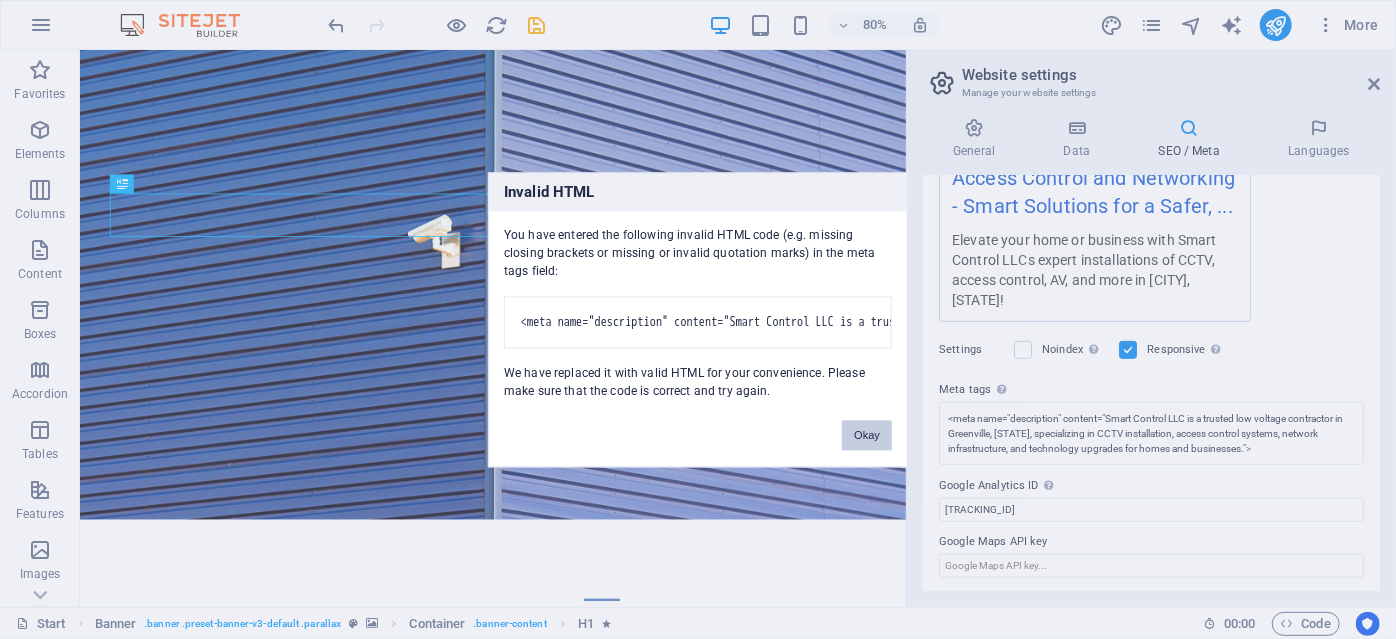 click on "Okay" at bounding box center [867, 435] 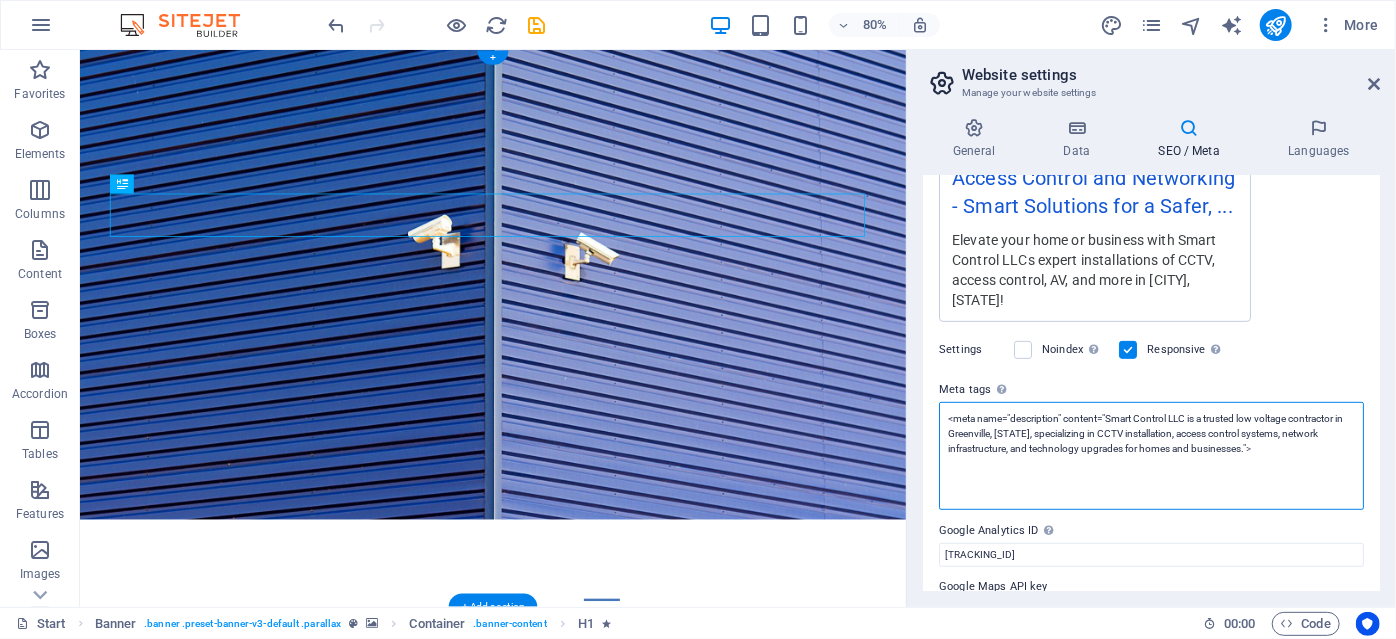 scroll, scrollTop: 0, scrollLeft: 0, axis: both 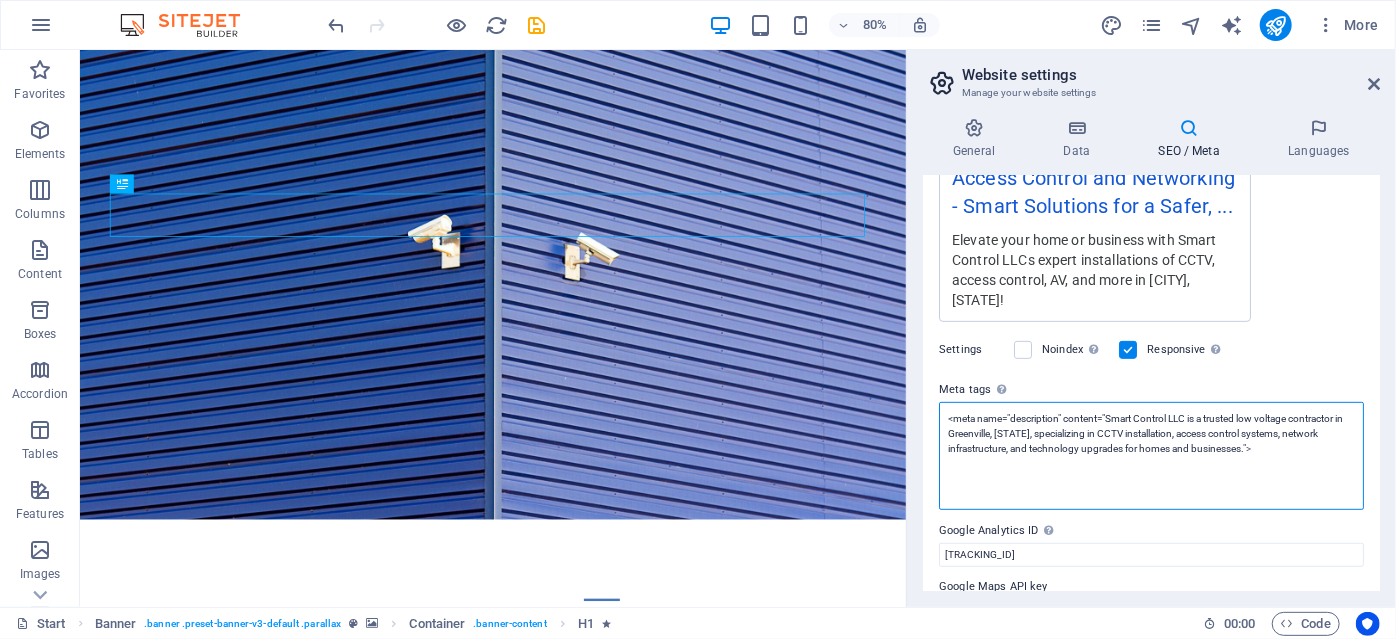 click on "<meta name="description" content="Smart Control LLC is a trusted low voltage contractor in Greenville, [STATE], specializing in CCTV installation, access control systems, network infrastructure, and technology upgrades for homes and businesses.">" at bounding box center [1151, 456] 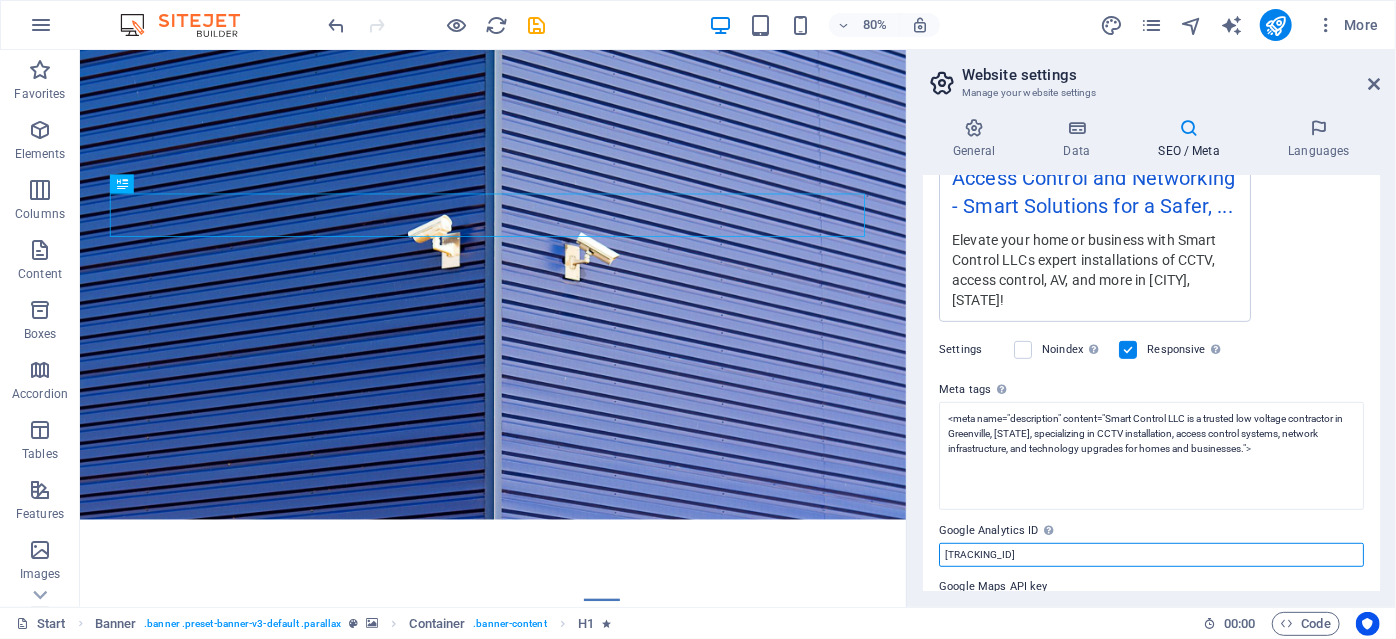 click on "SEO Title The title of your website - make it something that stands out in search engine results. AI Smart Control LLC - CCTV, Access Control and Networking 538 / 580 Px Slogan The slogan of your website. AI Smart Solutions for a Safer, Connected Future 416 / 580 Px SEO Keywords Comma-separated list of keywords representing your website. AI GVL, [CITY] [STATE], CCTV installation, access control systems, network infrastructure, low voltage systems, audio video solutions, misting systems SEO Description Describe the contents of your website - this is crucial for search engines and SEO! AI Elevate your home or business with Smart Control LLCs expert installations of CCTV, access control, AV, and more in [CITY], [STATE]! 843 / 990 Px Preview Mobile Desktop www.example.com Smart Control LLC - CCTV, Access Control and Networking - Smart Solutions for a Safer, ... Elevate your home or business with Smart Control LLCs expert installations of CCTV, access control, AV, and more in [CITY], [STATE]! Settings Noindex" at bounding box center [1151, 383] 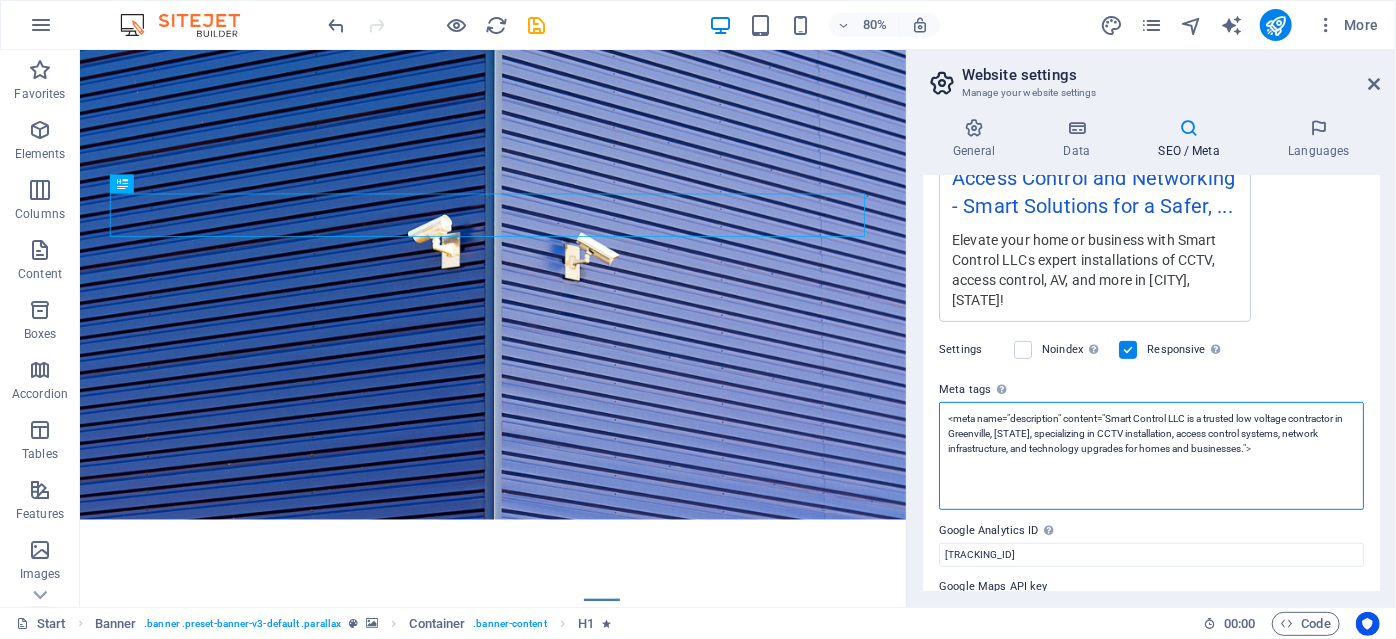 click on "<meta name="description" content="Smart Control LLC is a trusted low voltage contractor in Greenville, [STATE], specializing in CCTV installation, access control systems, network infrastructure, and technology upgrades for homes and businesses.">" at bounding box center [1151, 456] 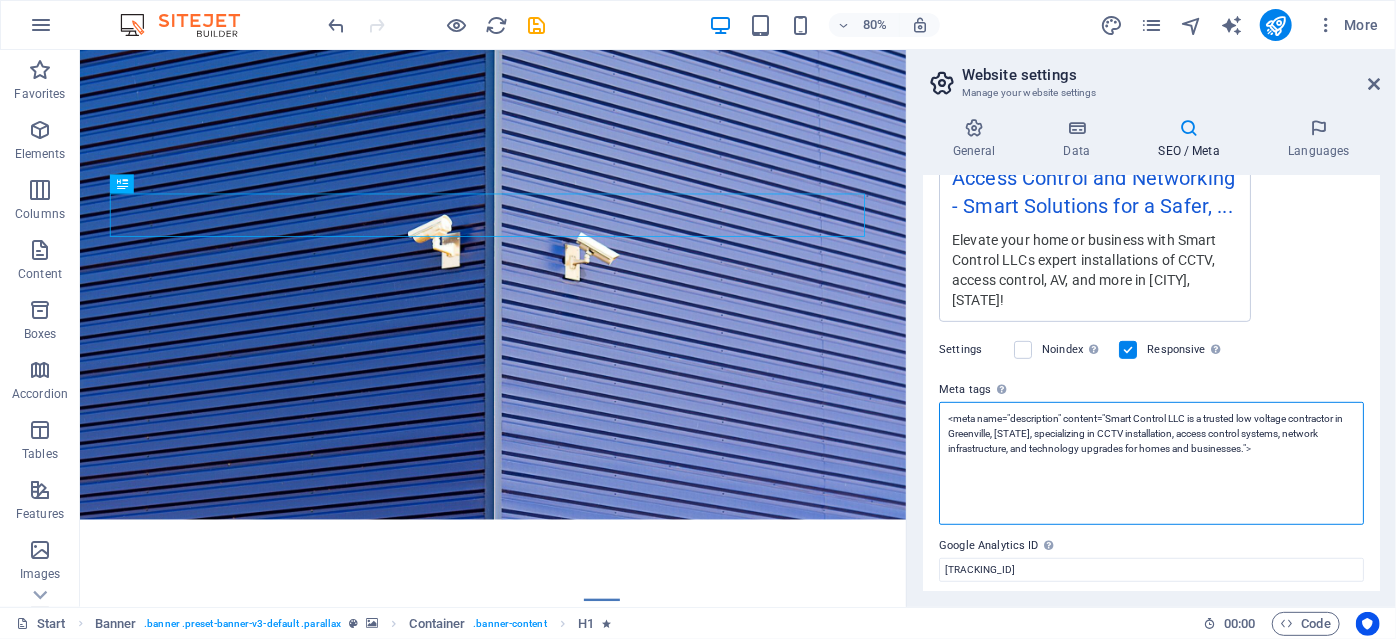 paste on "<meta name="keywords" content="Smart Control LLC, CCTV installation [CITY] [STATE], access control systems, low voltage contractor, network wiring, technology solutions, smart home security, commercial surveillance systems" />
<meta name="author" content="Smart Control LLC" />" 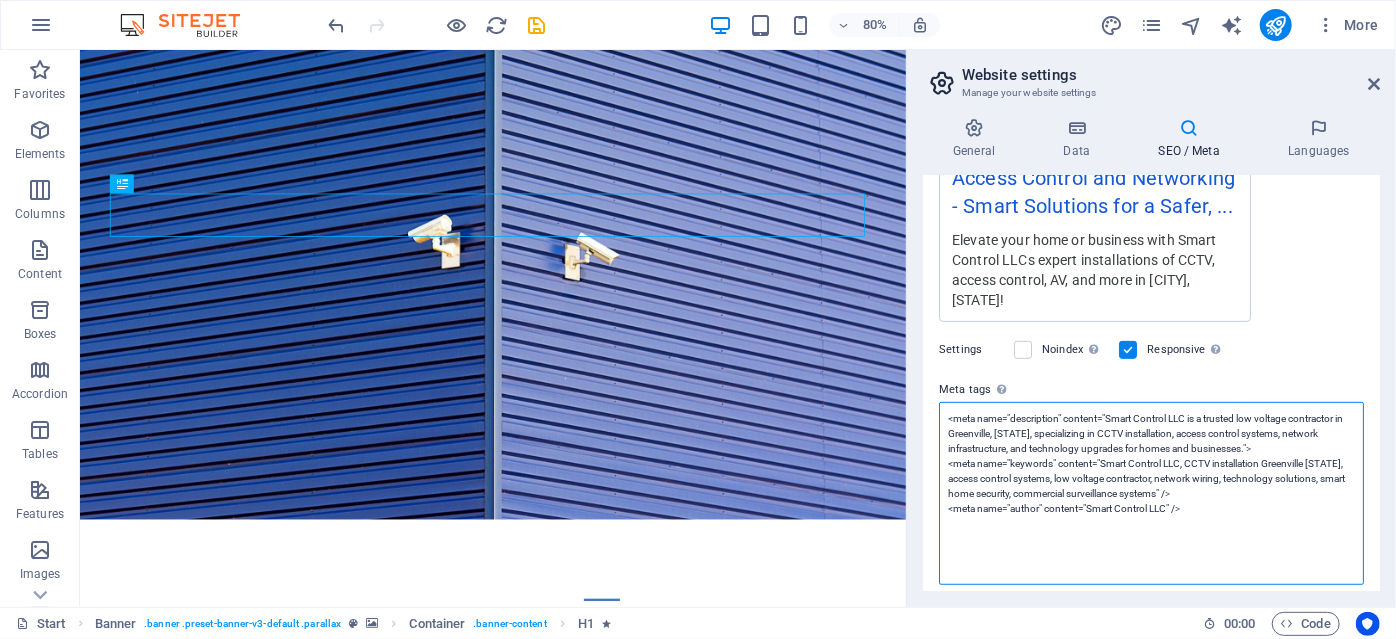 scroll, scrollTop: 0, scrollLeft: 0, axis: both 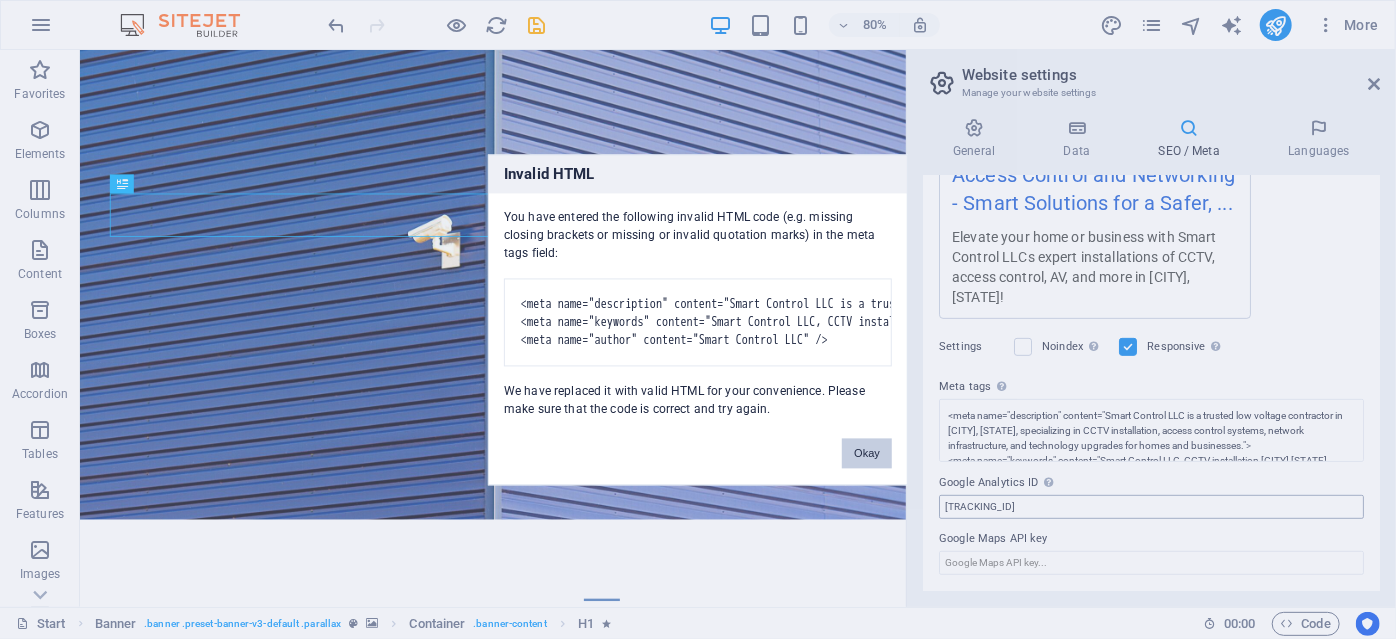 click on "SMART CONTROL LLC Start Favorites Elements Columns Content Boxes Accordion Tables Features Images Slider Header Footer Forms Marketing Collections
Drag here to replace the existing content. Press “Ctrl” if you want to create a new element.
H1   Banner   Container   H3   Spacer   Image   Banner   Menu Bar   Container   H3   Preset   Container   Container   Preset 80% More Start Banner . banner .preset-banner-v3-default .parallax Container . banner-content H1 00 : 00 Code Website settings Manage your website settings  General  Data  SEO / Meta  Languages Website name smartcontrolllc.com Logo Drag files here, click to choose files or select files from Files or our free stock photos & videos Select files from the file manager, stock photos, or upload file(s) Upload Favicon Drag files here, click to choose files or select files from Files or our free stock photos & videos Upload Upload Company Street" at bounding box center [698, 319] 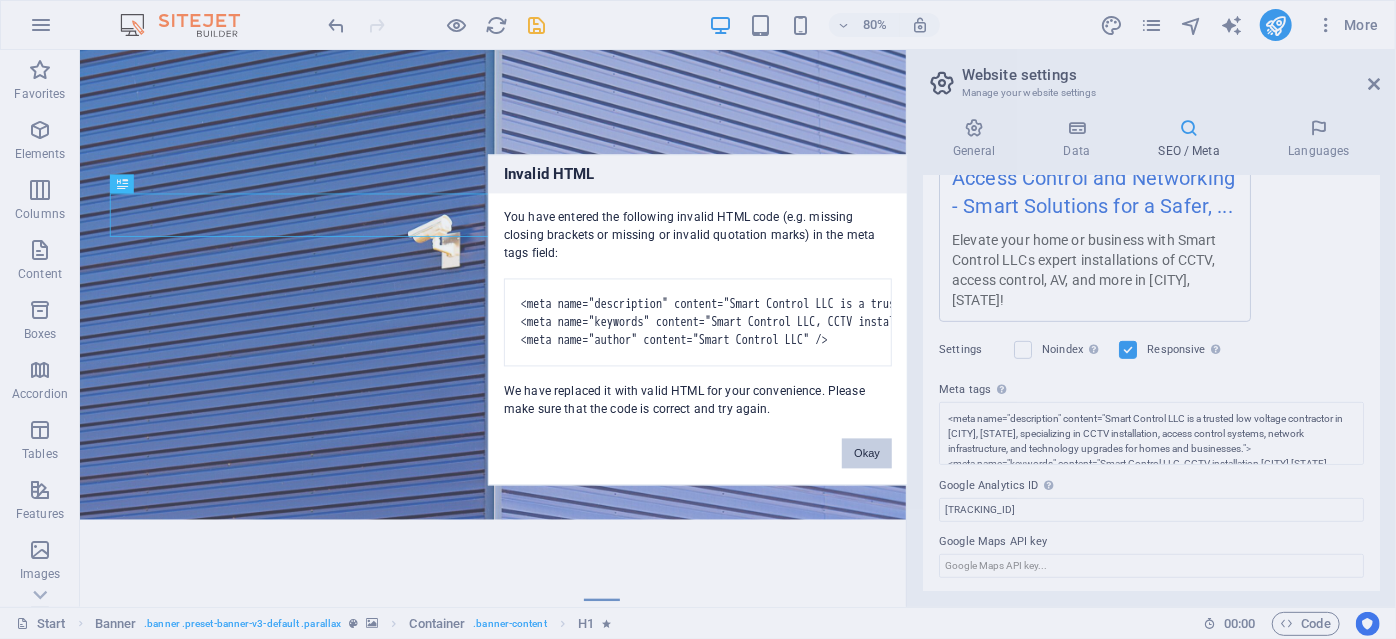click on "Okay" at bounding box center (867, 453) 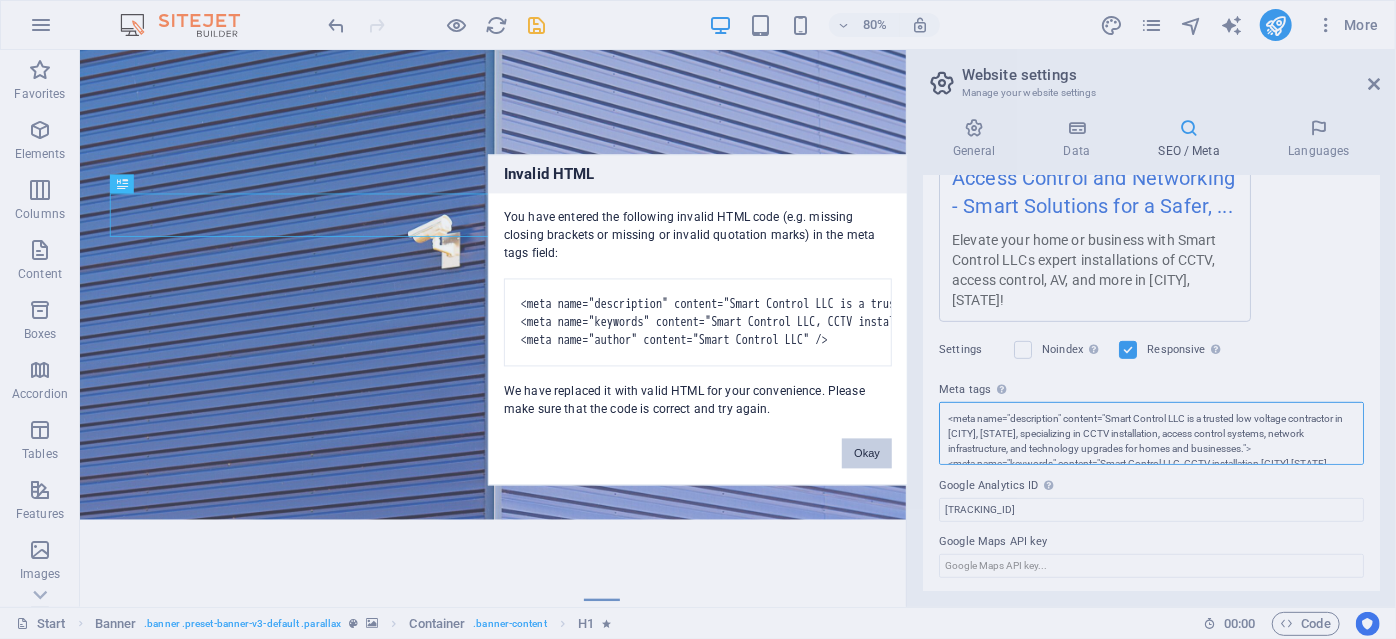 scroll, scrollTop: 0, scrollLeft: 0, axis: both 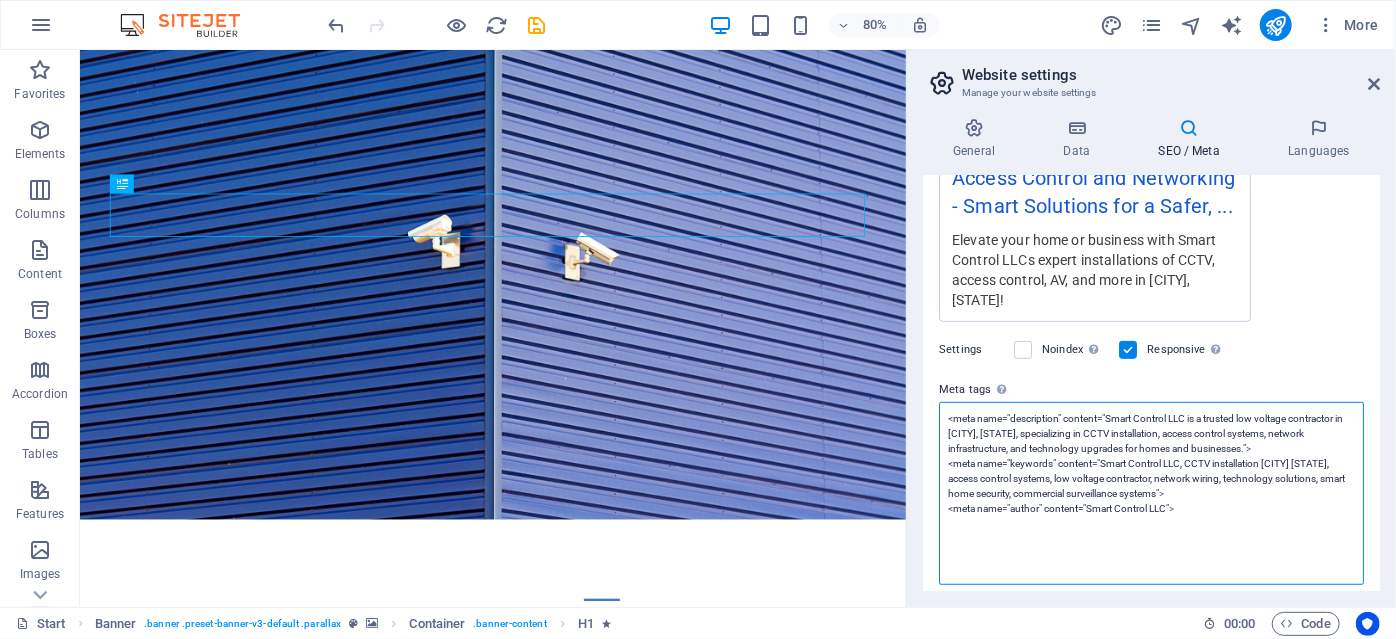 click on "<meta name="description" content="Smart Control LLC is a trusted low voltage contractor in [CITY], [STATE], specializing in CCTV installation, access control systems, network infrastructure, and technology upgrades for homes and businesses.">
<meta name="keywords" content="Smart Control LLC, CCTV installation [CITY] [STATE], access control systems, low voltage contractor, network wiring, technology solutions, smart home security, commercial surveillance systems">
<meta name="author" content="Smart Control LLC">" at bounding box center [1151, 493] 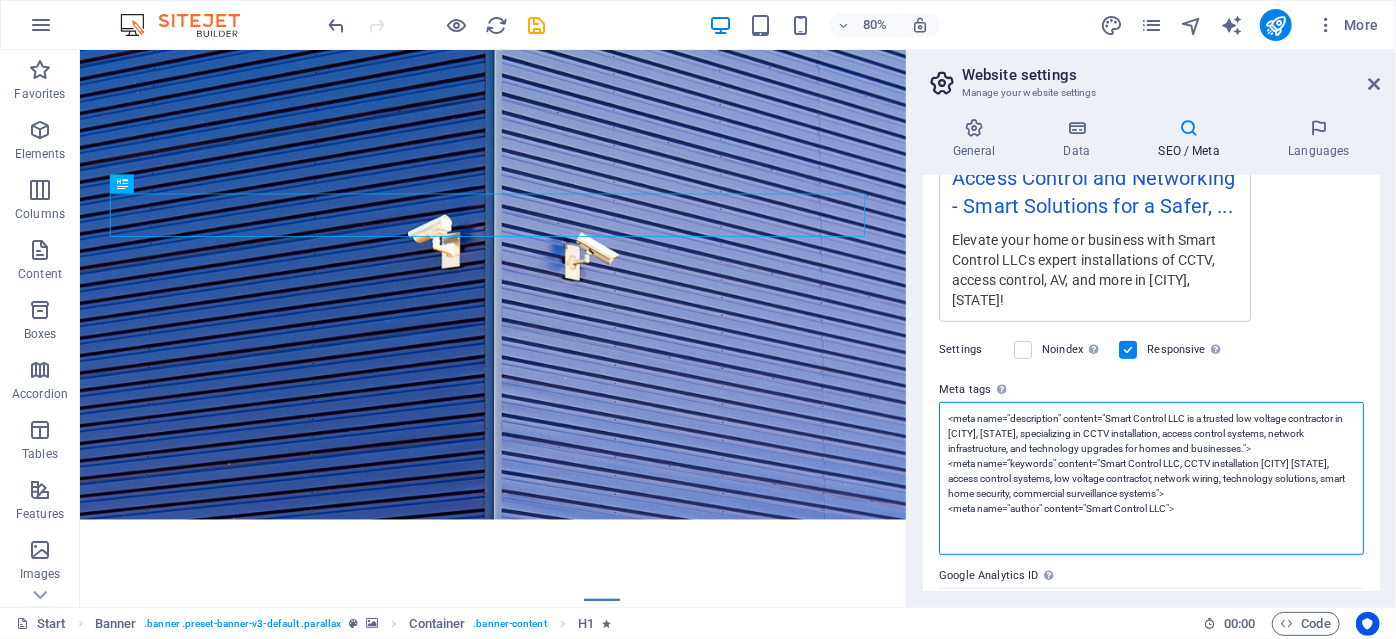 click on "<meta name="description" content="Smart Control LLC is a trusted low voltage contractor in [CITY], [STATE], specializing in CCTV installation, access control systems, network infrastructure, and technology upgrades for homes and businesses.">
<meta name="keywords" content="Smart Control LLC, CCTV installation [CITY] [STATE], access control systems, low voltage contractor, network wiring, technology solutions, smart home security, commercial surveillance systems">
<meta name="author" content="Smart Control LLC">" at bounding box center [1151, 478] 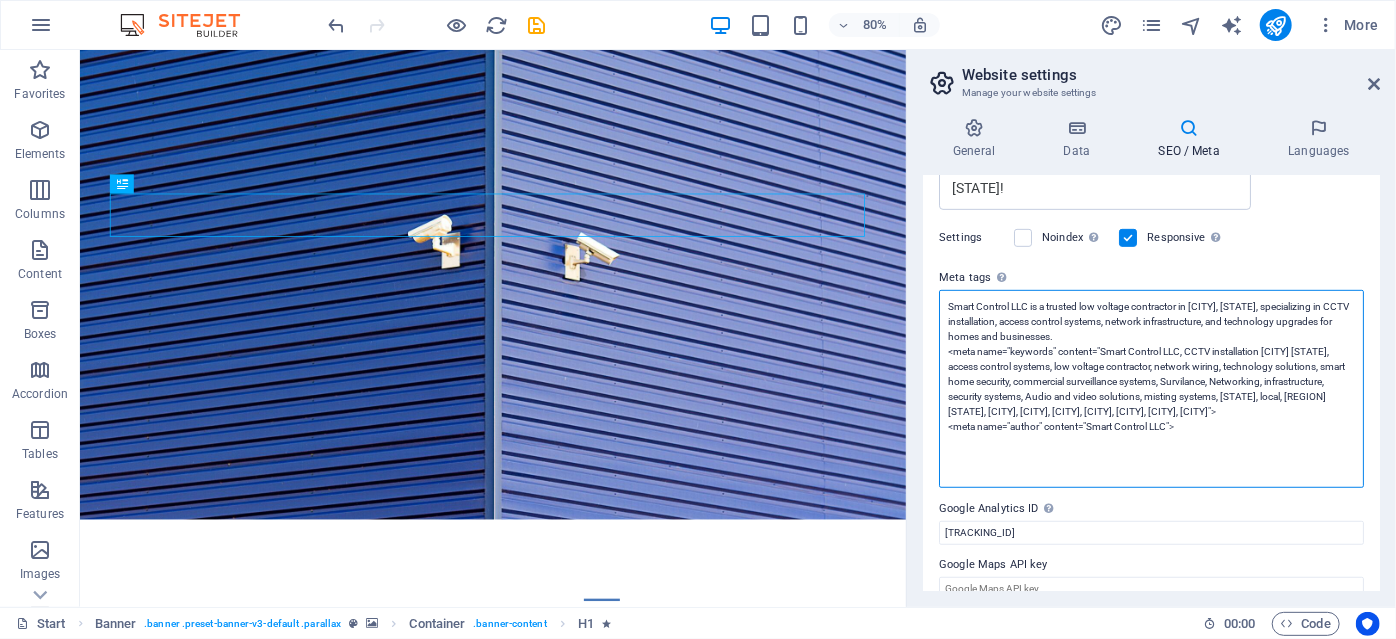 scroll, scrollTop: 569, scrollLeft: 0, axis: vertical 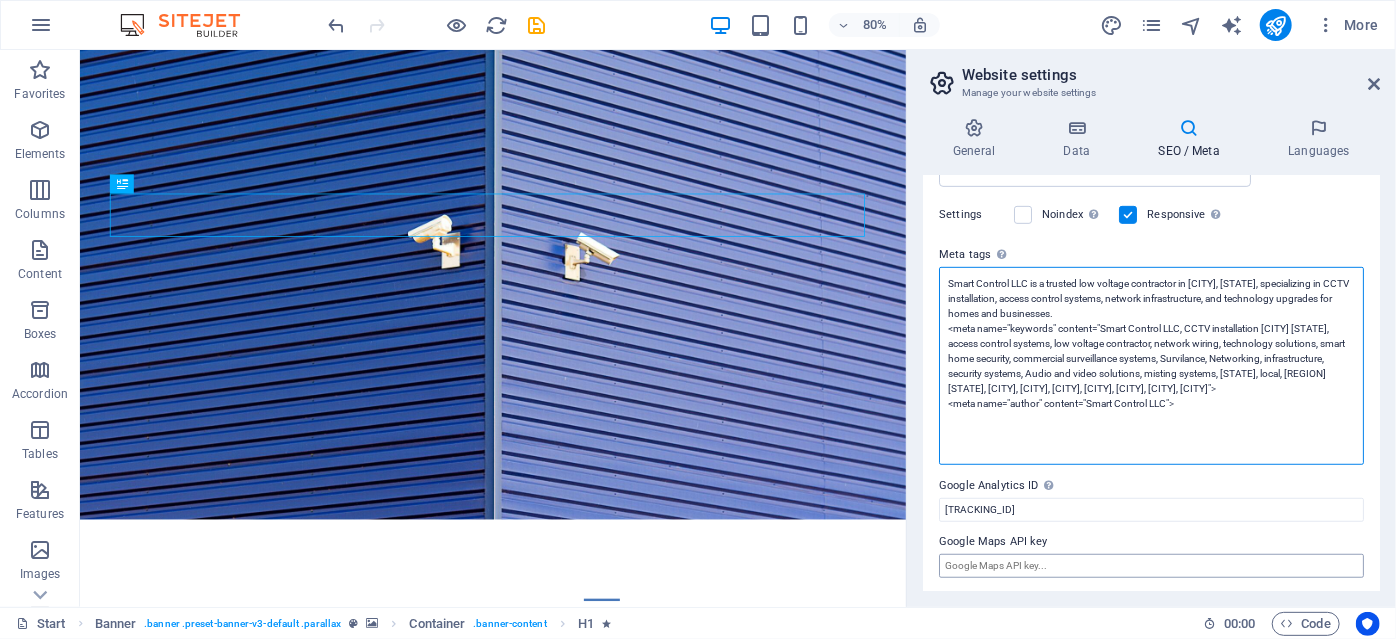 type on "Smart Control LLC is a trusted low voltage contractor in [CITY], [STATE], specializing in CCTV installation, access control systems, network infrastructure, and technology upgrades for homes and businesses.
<meta name="keywords" content="Smart Control LLC, CCTV installation [CITY] [STATE], access control systems, low voltage contractor, network wiring, technology solutions, smart home security, commercial surveillance systems, Survilance, Networking, infrastructure, security systems, Audio and video solutions, misting systems, [STATE], local, [REGION] [STATE], [CITY], [CITY], [CITY], [CITY], [CITY], [CITY], [CITY]">
<meta name="author" content="Smart Control LLC">" 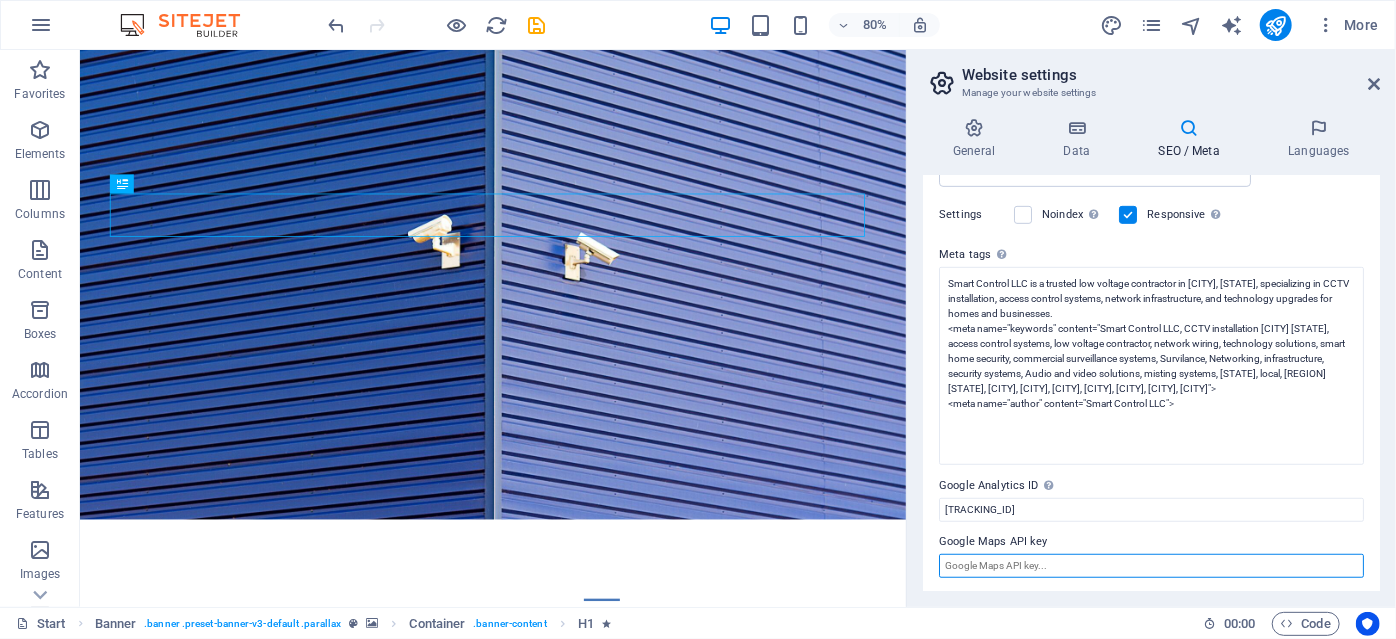 click on "Google Maps API key" at bounding box center [1151, 566] 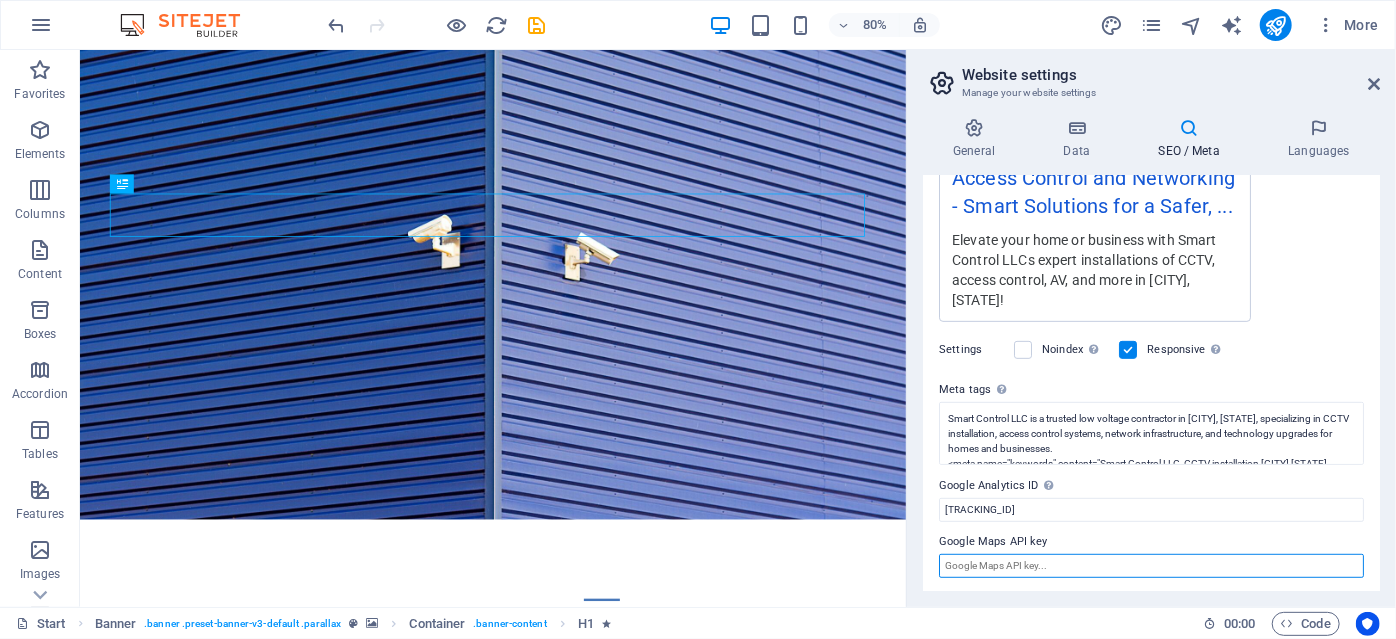 scroll, scrollTop: 0, scrollLeft: 0, axis: both 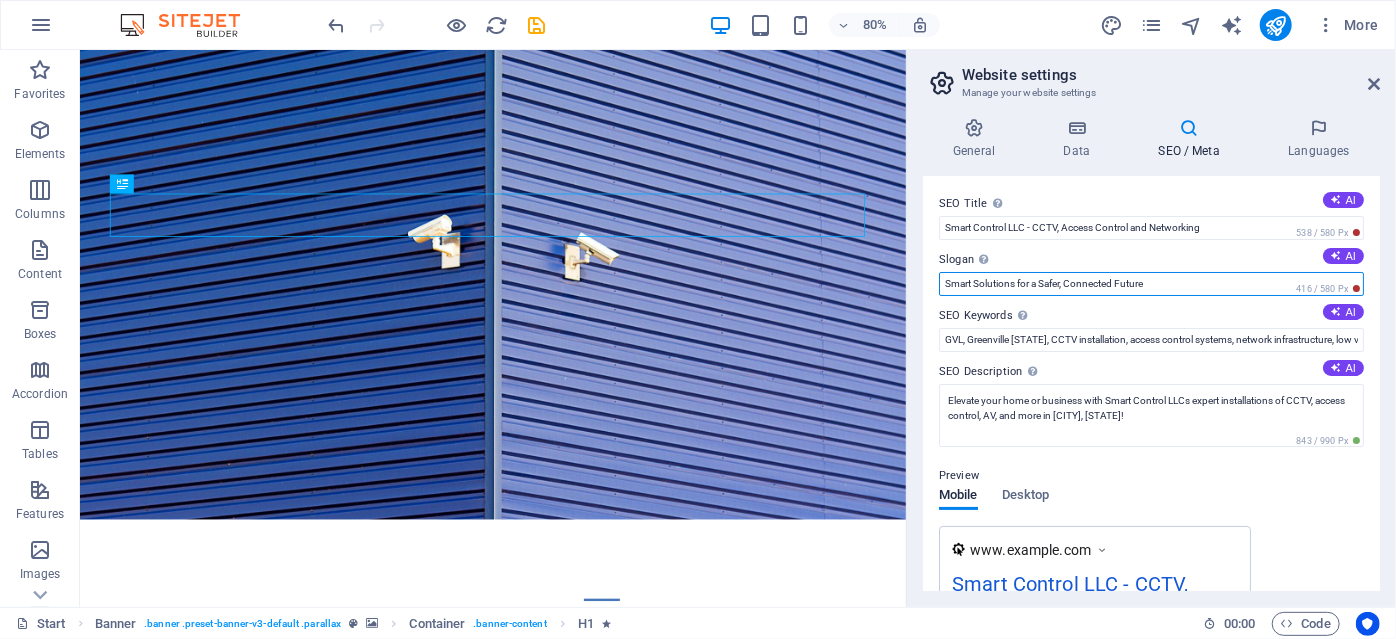 click on "Smart Solutions for a Safer, Connected Future" at bounding box center (1151, 284) 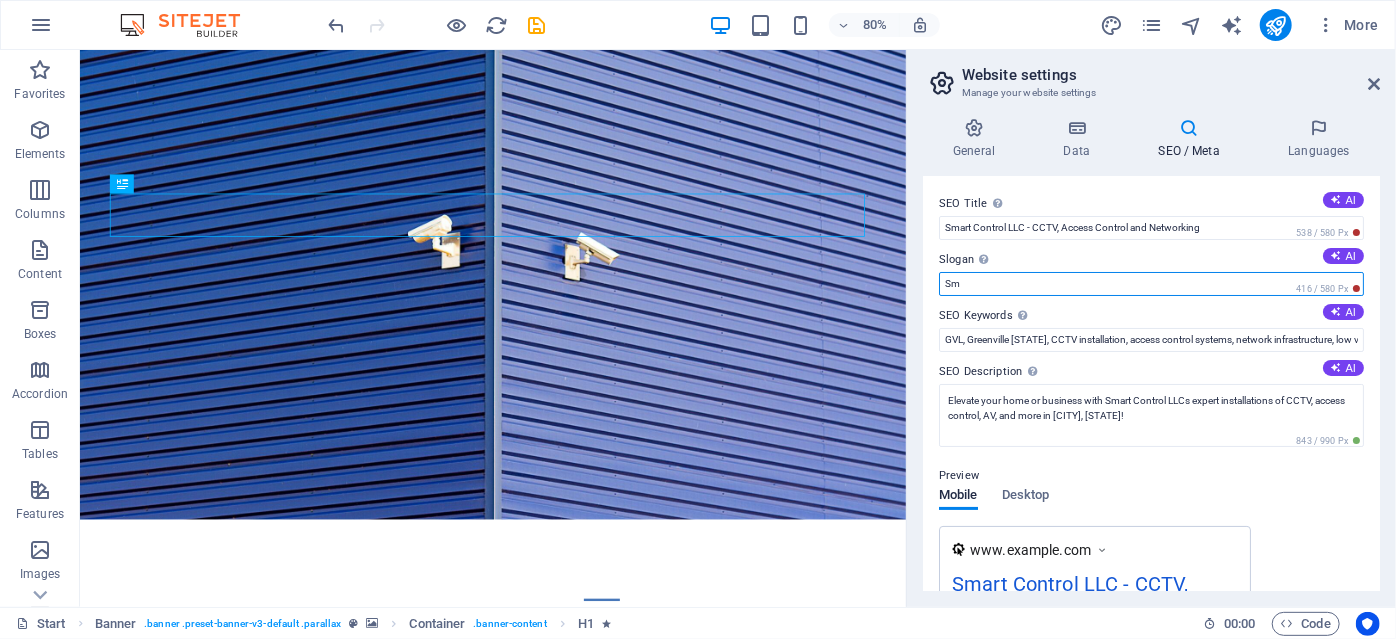 type on "S" 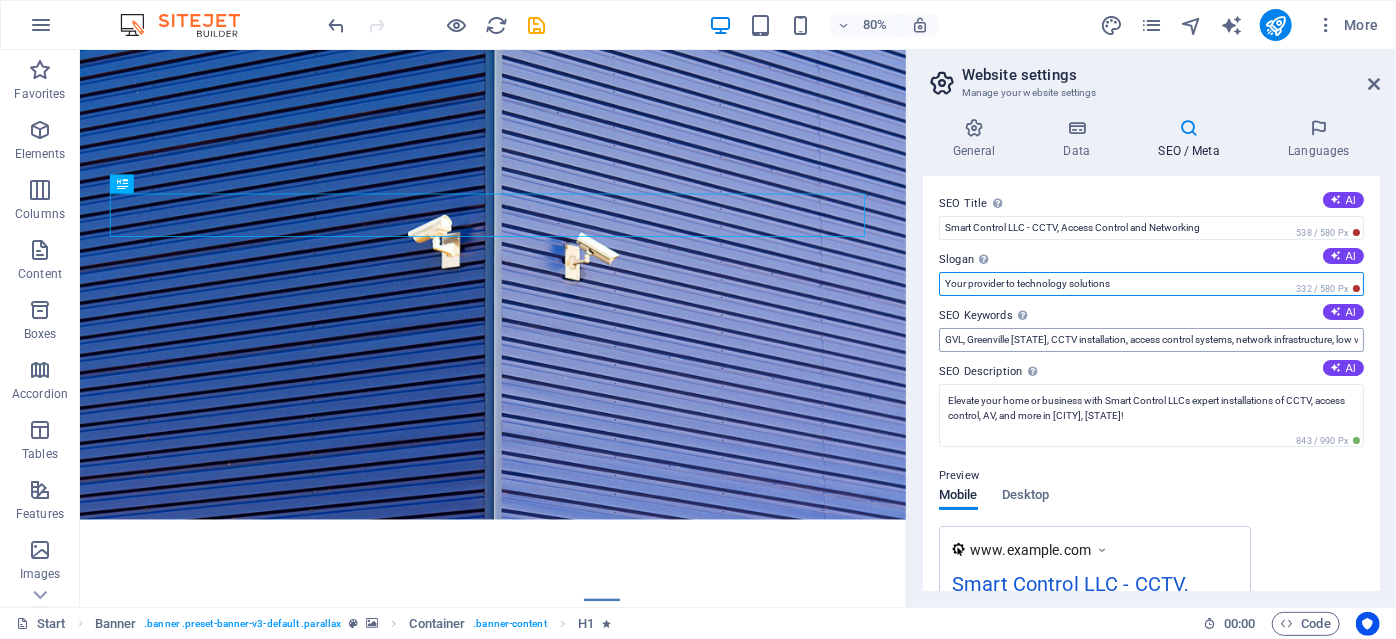 type on "Your provider to technology solutions" 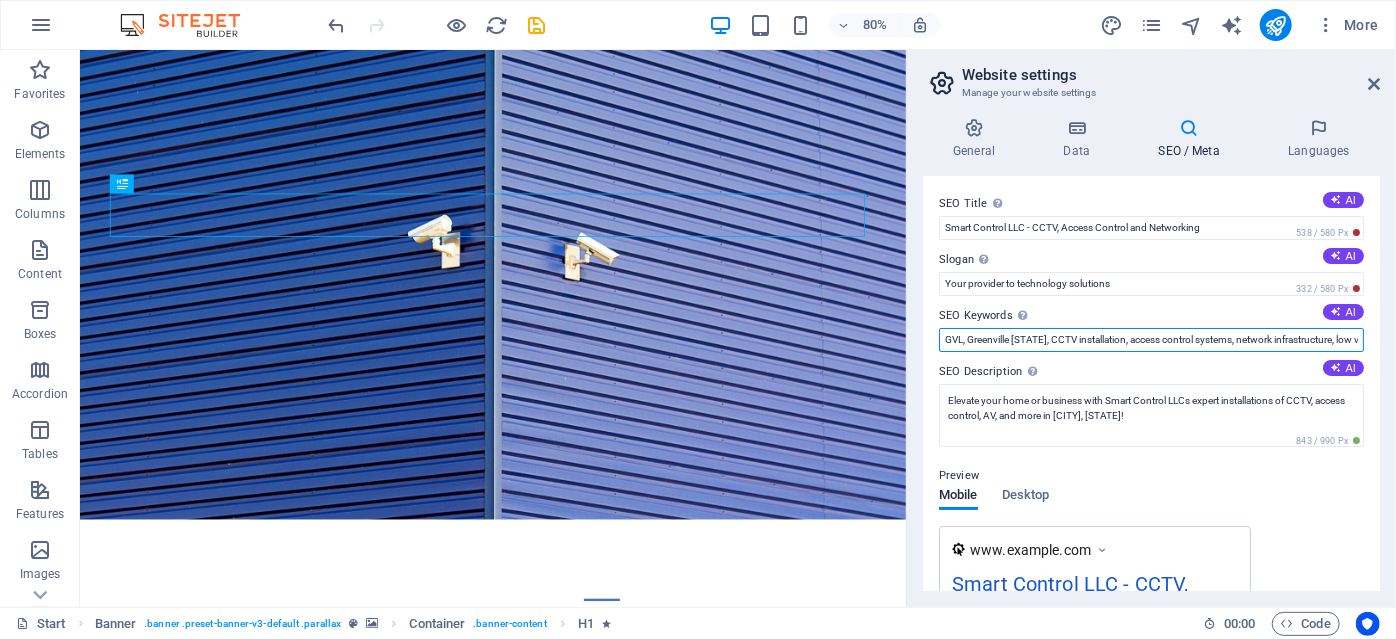 click on "GVL, Greenville [STATE], CCTV installation, access control systems, network infrastructure, low voltage systems, audio video solutions, misting systems" at bounding box center [1151, 340] 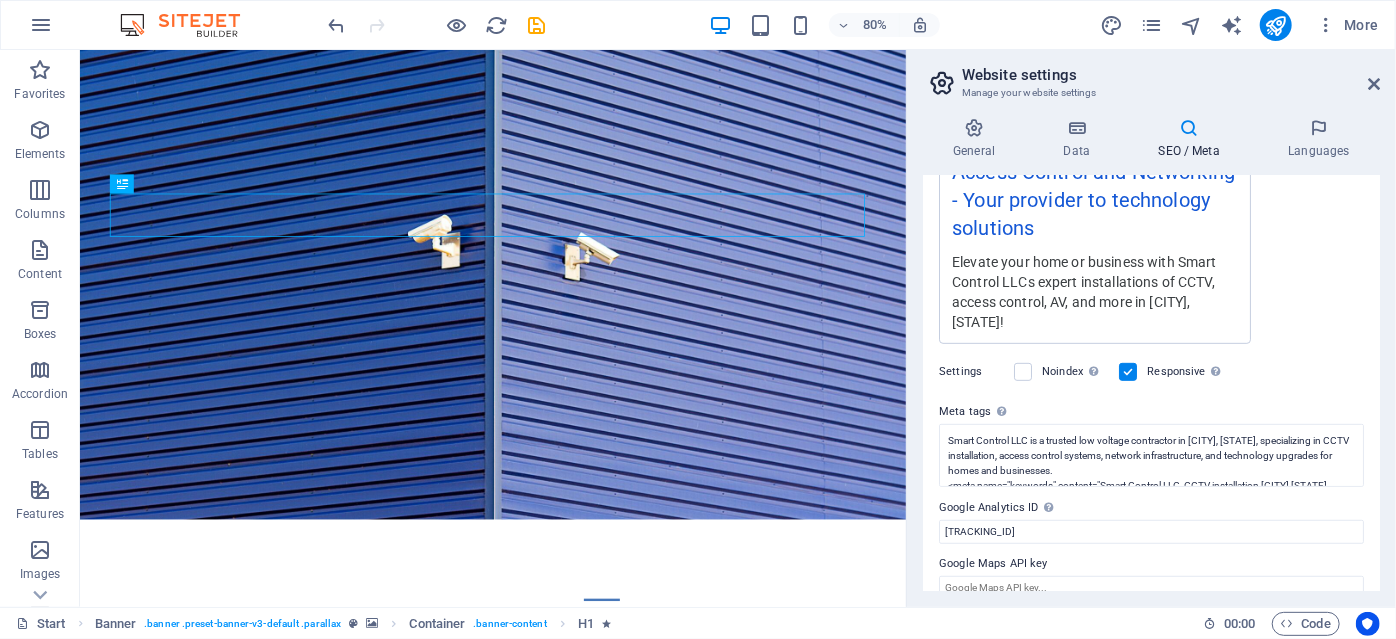 scroll, scrollTop: 462, scrollLeft: 0, axis: vertical 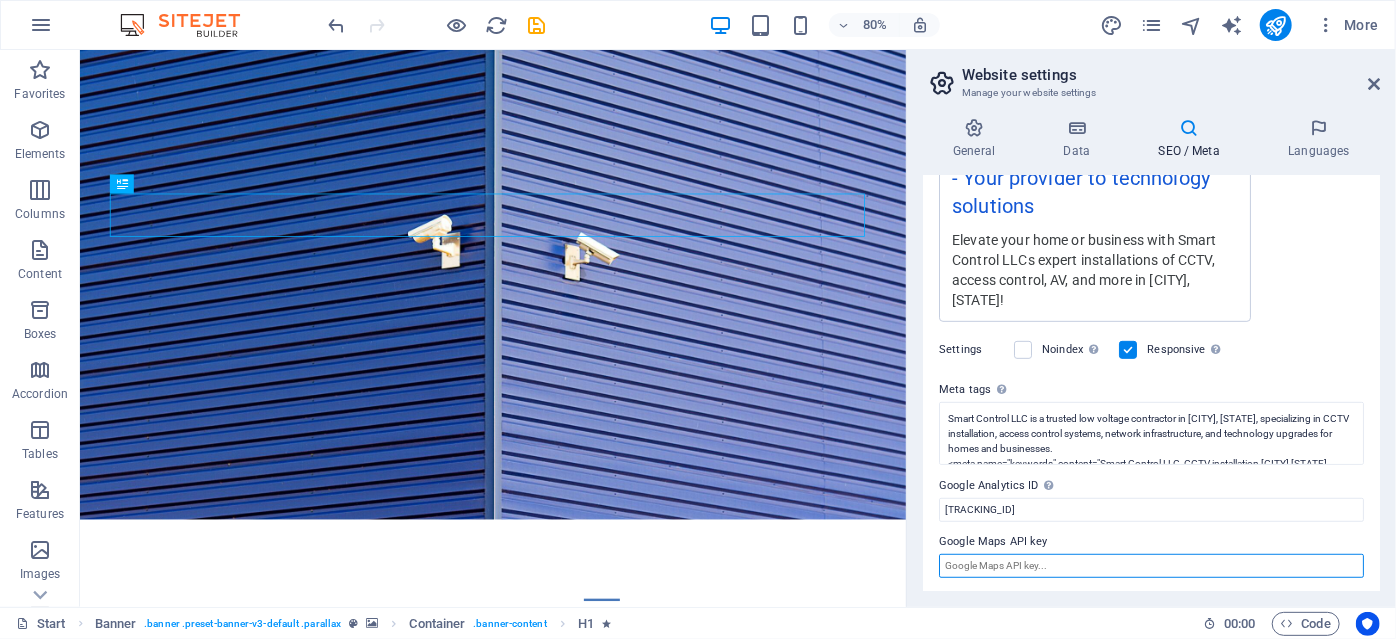 click on "Google Maps API key" at bounding box center [1151, 566] 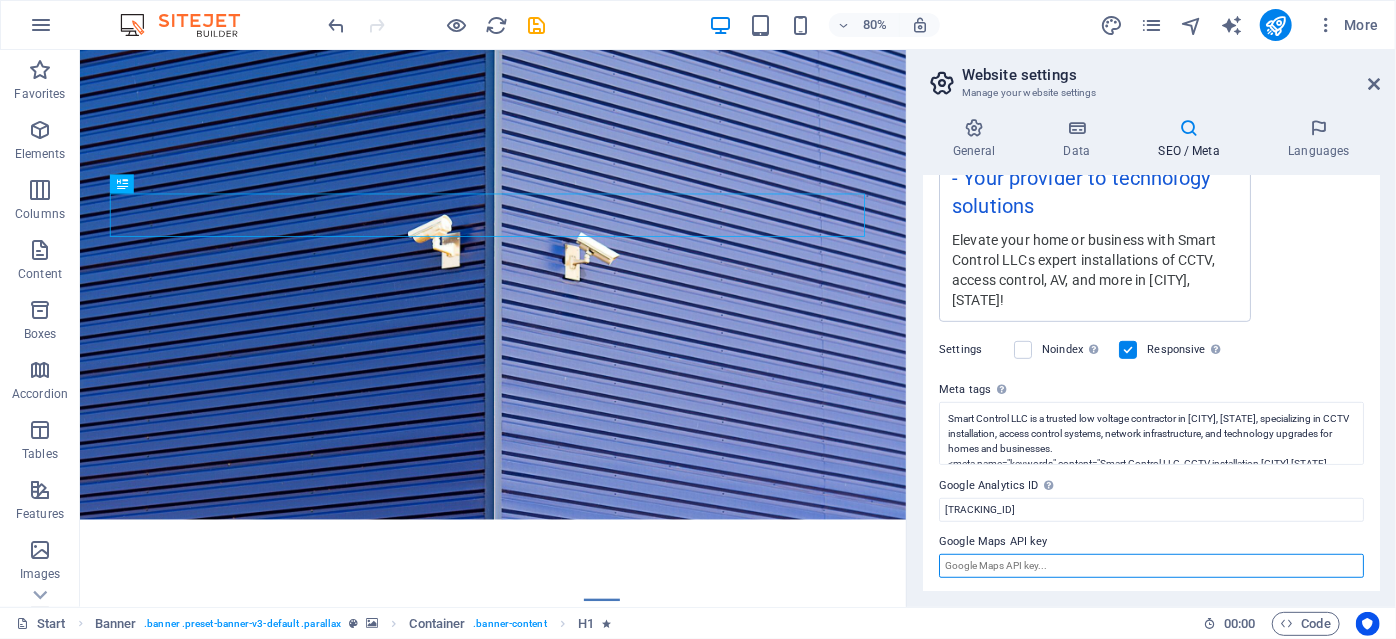 paste on "AIzaSyANk32ammaAk_KtqeSxrd2RJqueBoo2Gek" 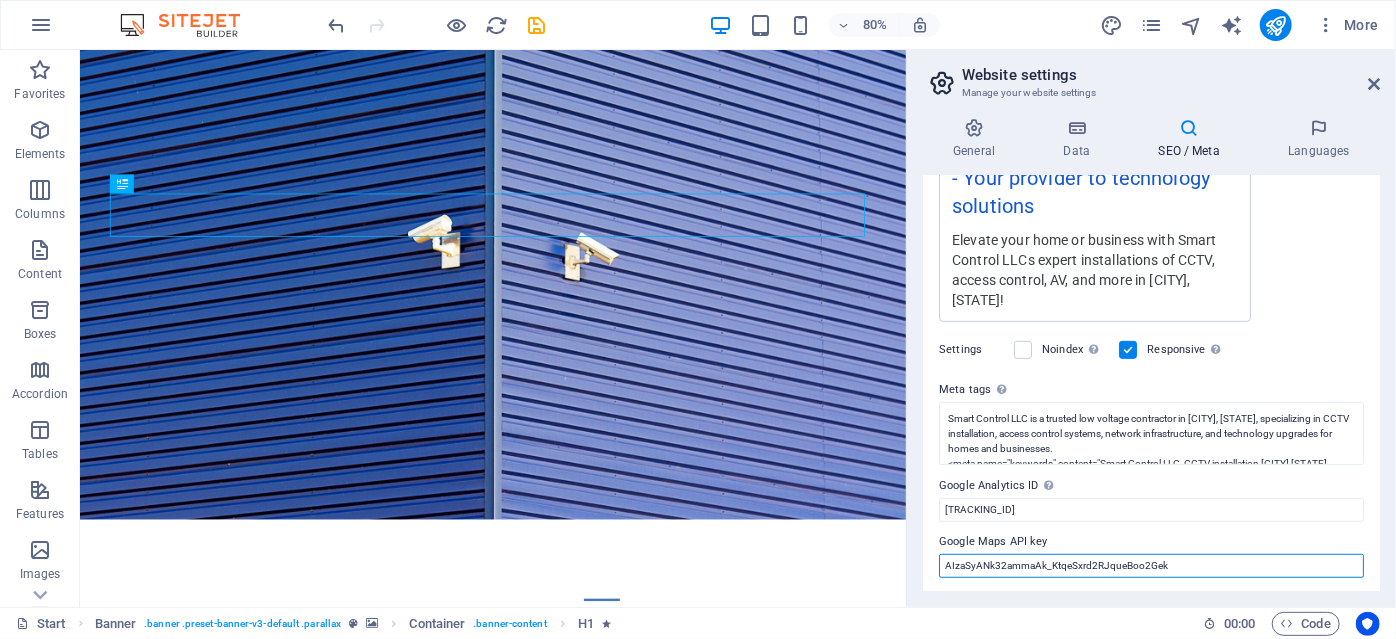type on "AIzaSyANk32ammaAk_KtqeSxrd2RJqueBoo2Gek" 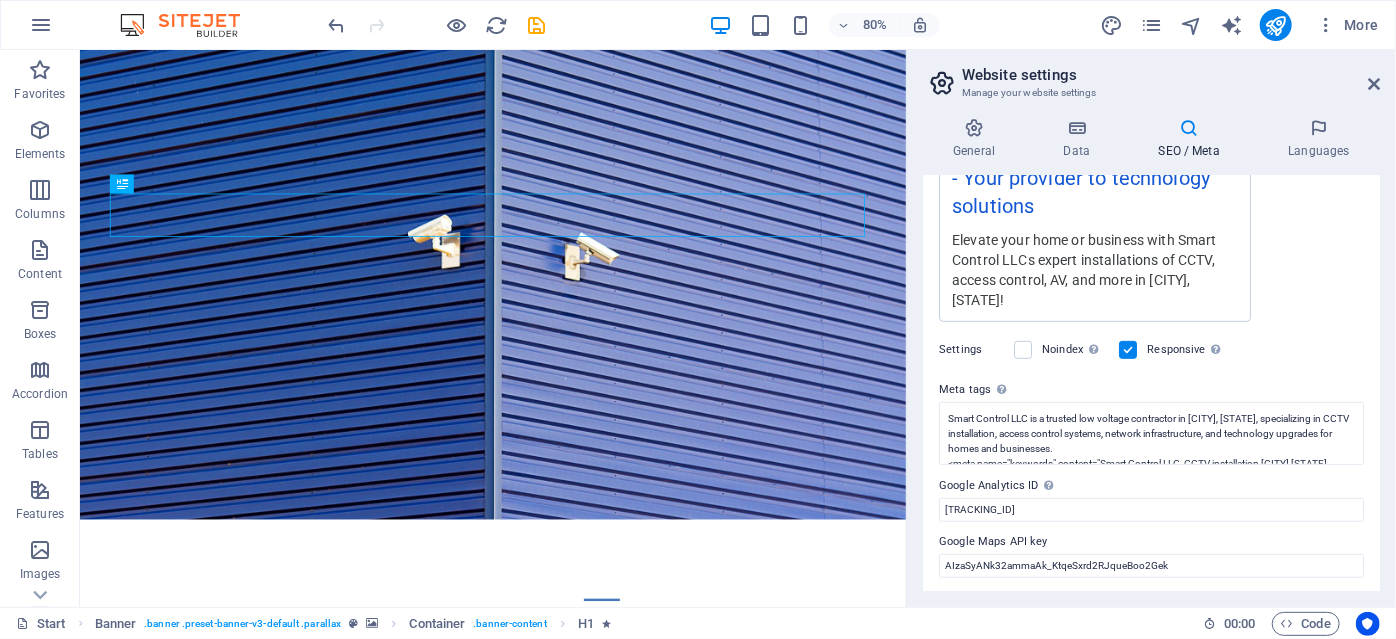 click on "Google Analytics ID Please only add the Google Analytics ID. We automatically include the ID in the tracking snippet. The Analytics ID looks similar to e.g. G-1A2B3C456" at bounding box center (1151, 486) 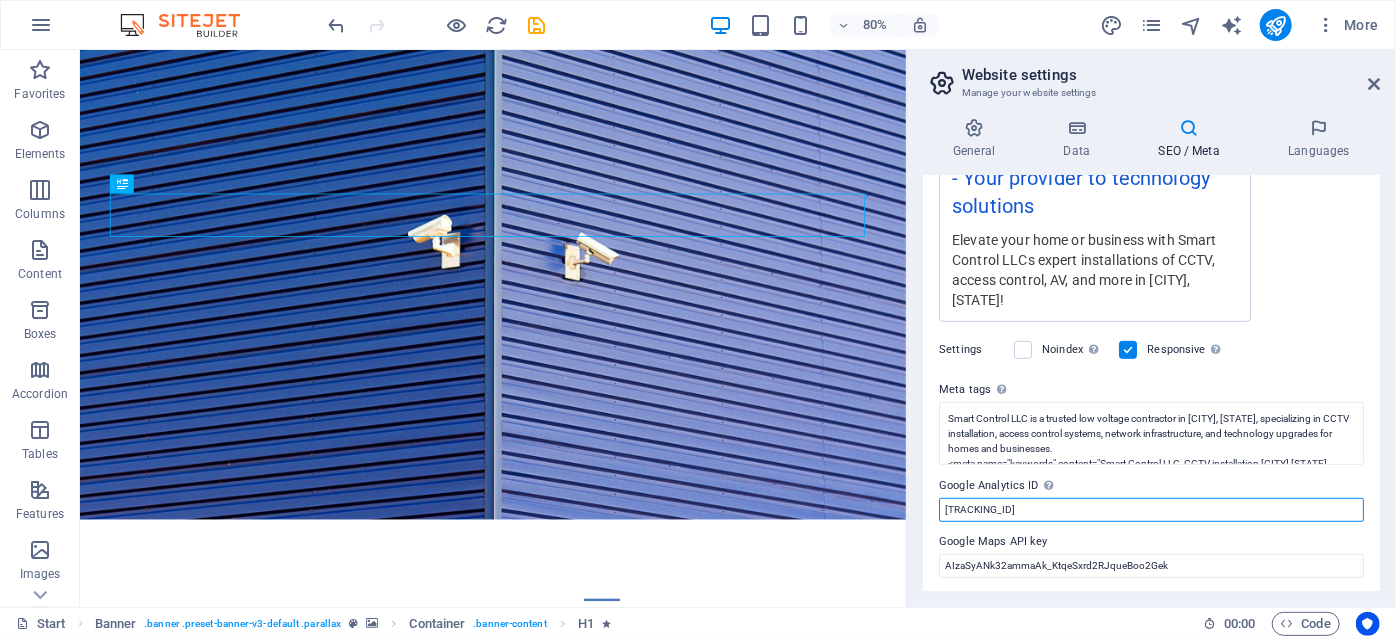 click on "[TRACKING_ID]" at bounding box center [1151, 510] 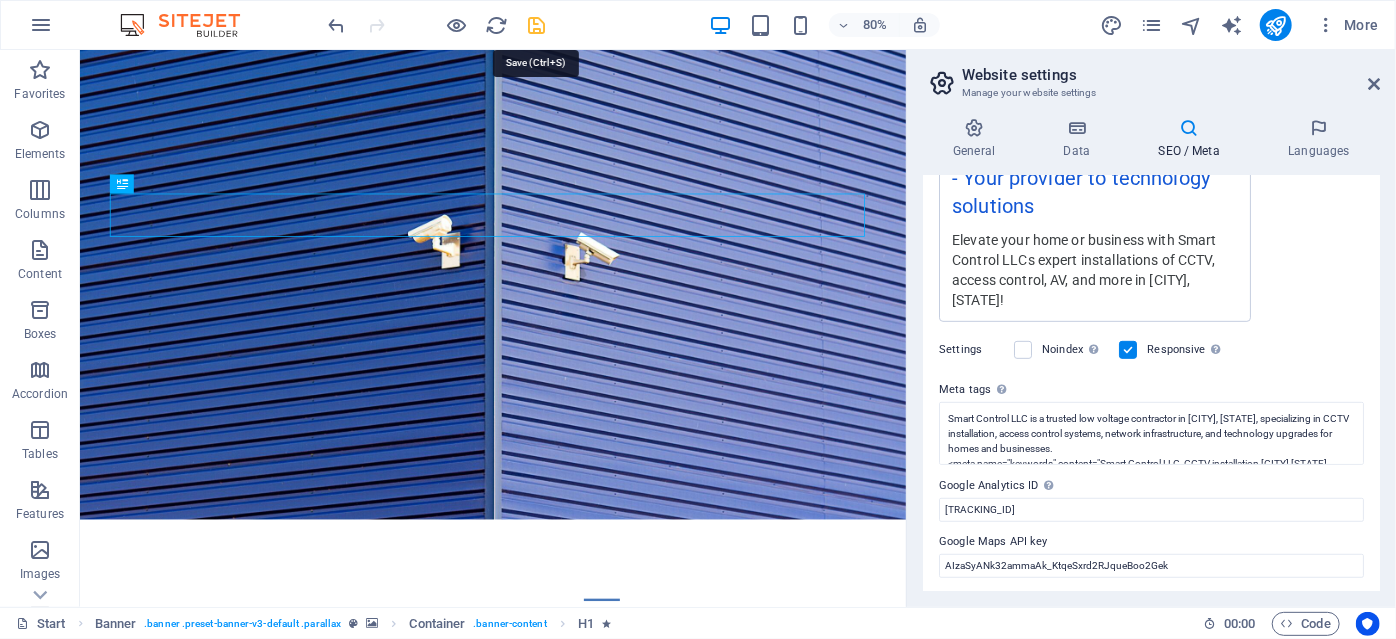 click at bounding box center (537, 25) 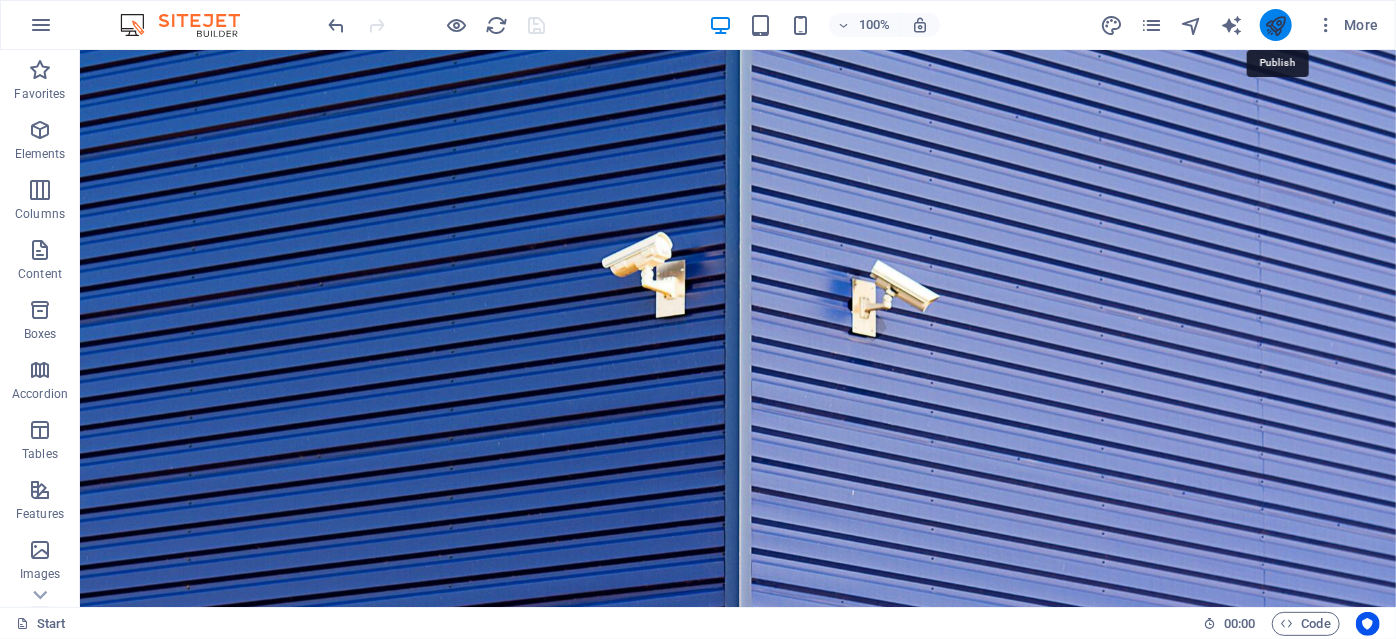 click at bounding box center [1275, 25] 